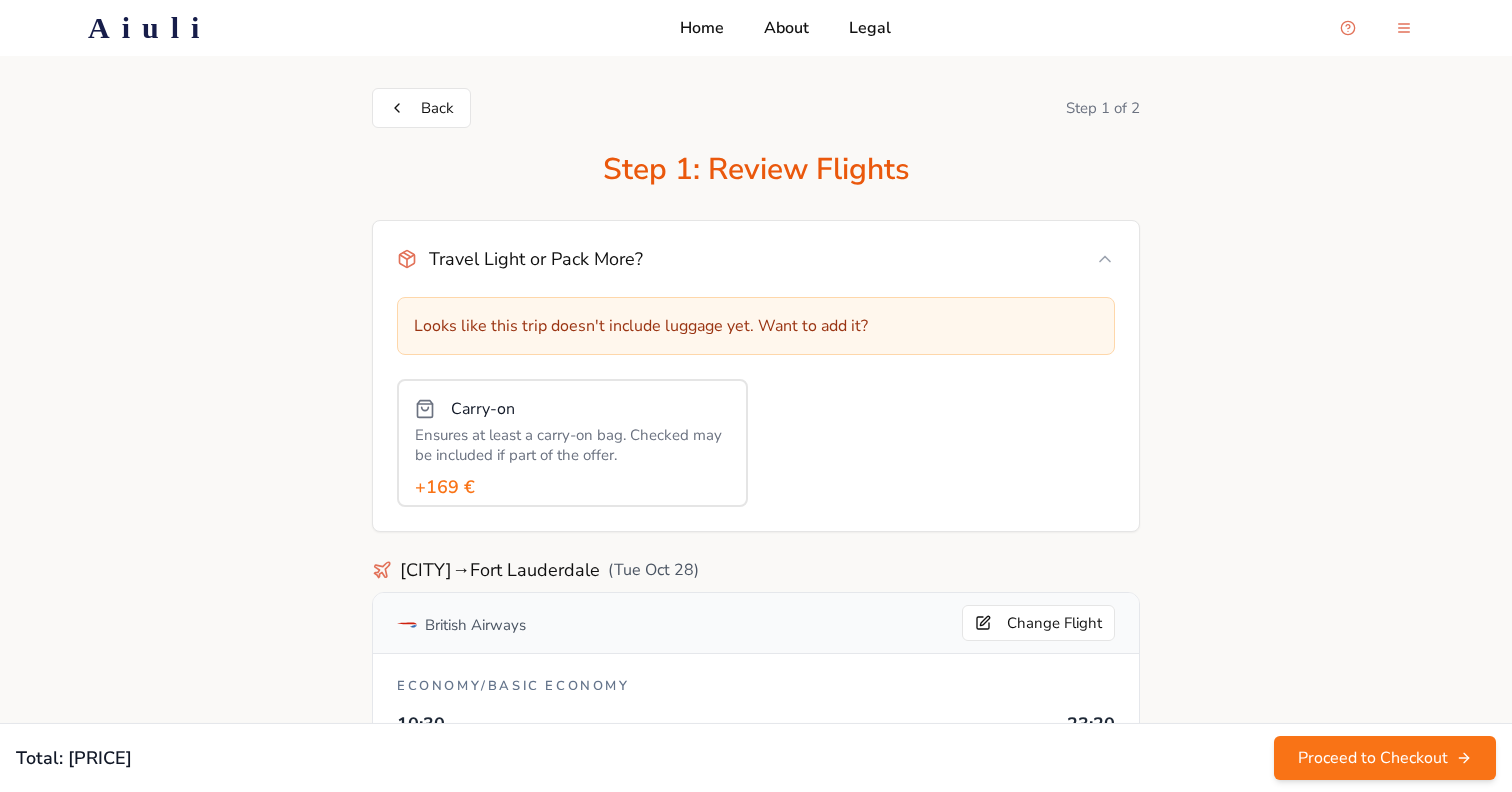 scroll, scrollTop: 2098, scrollLeft: 0, axis: vertical 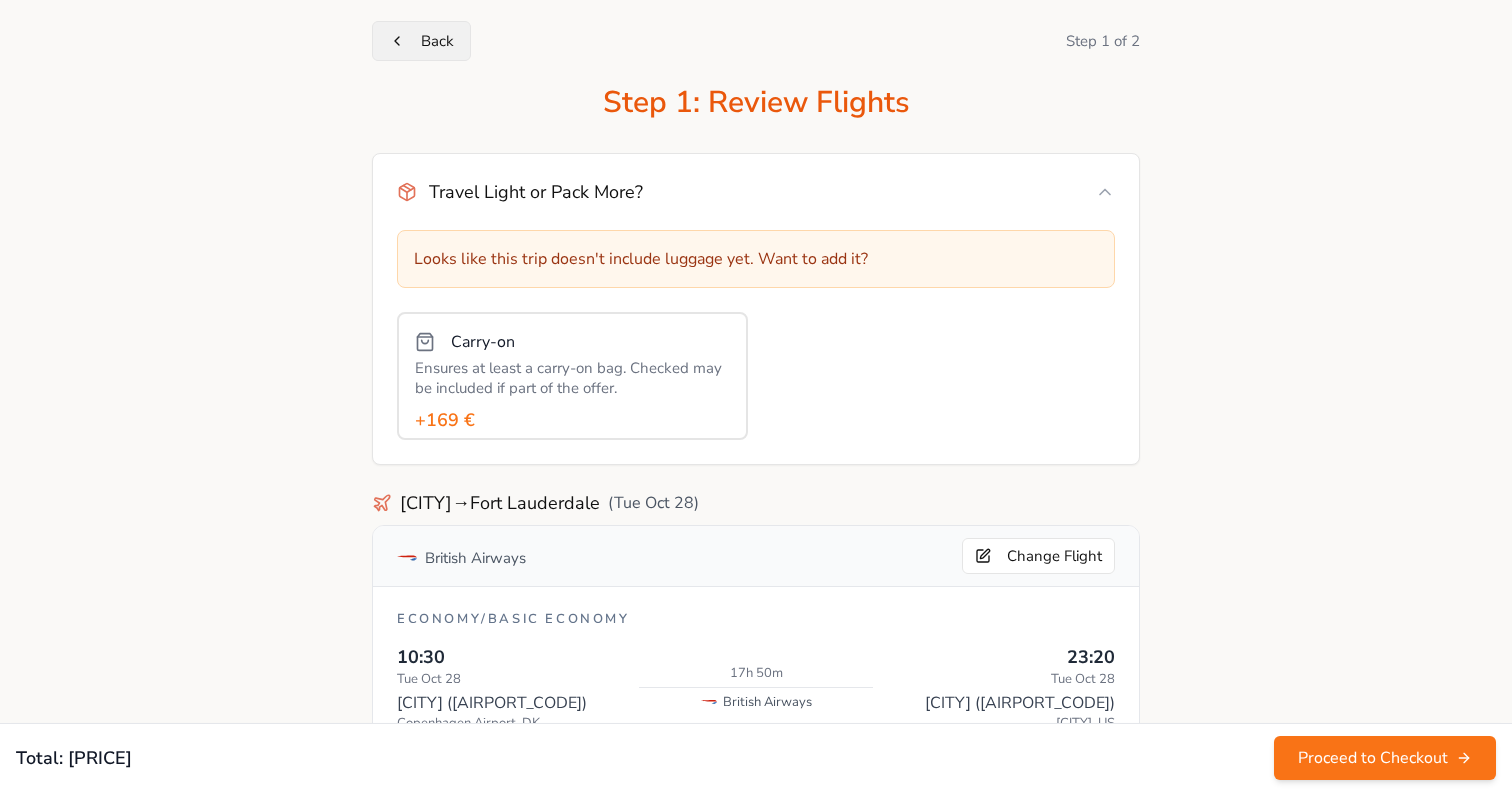 click on "Back" at bounding box center (421, 41) 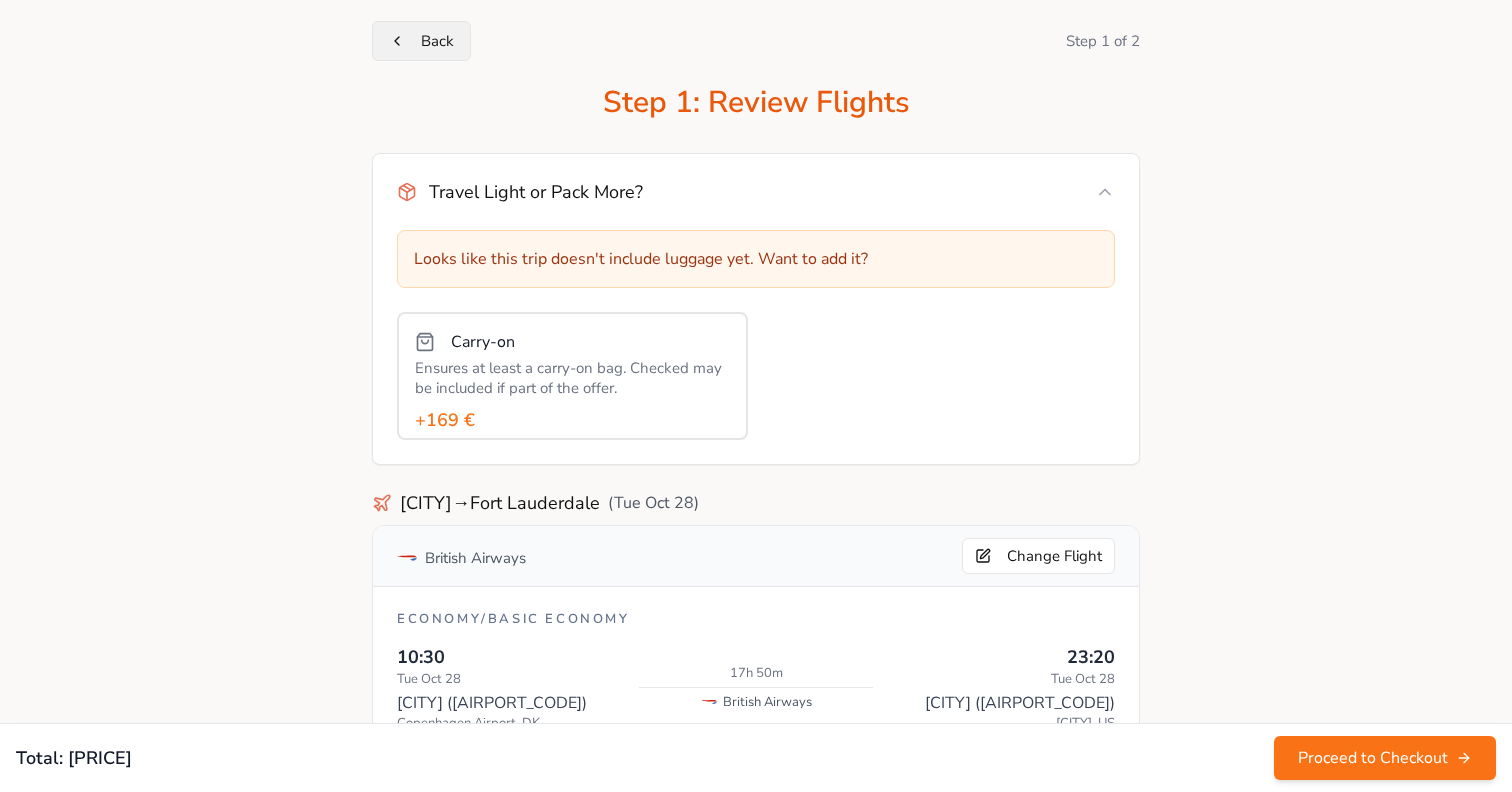 scroll, scrollTop: 0, scrollLeft: 0, axis: both 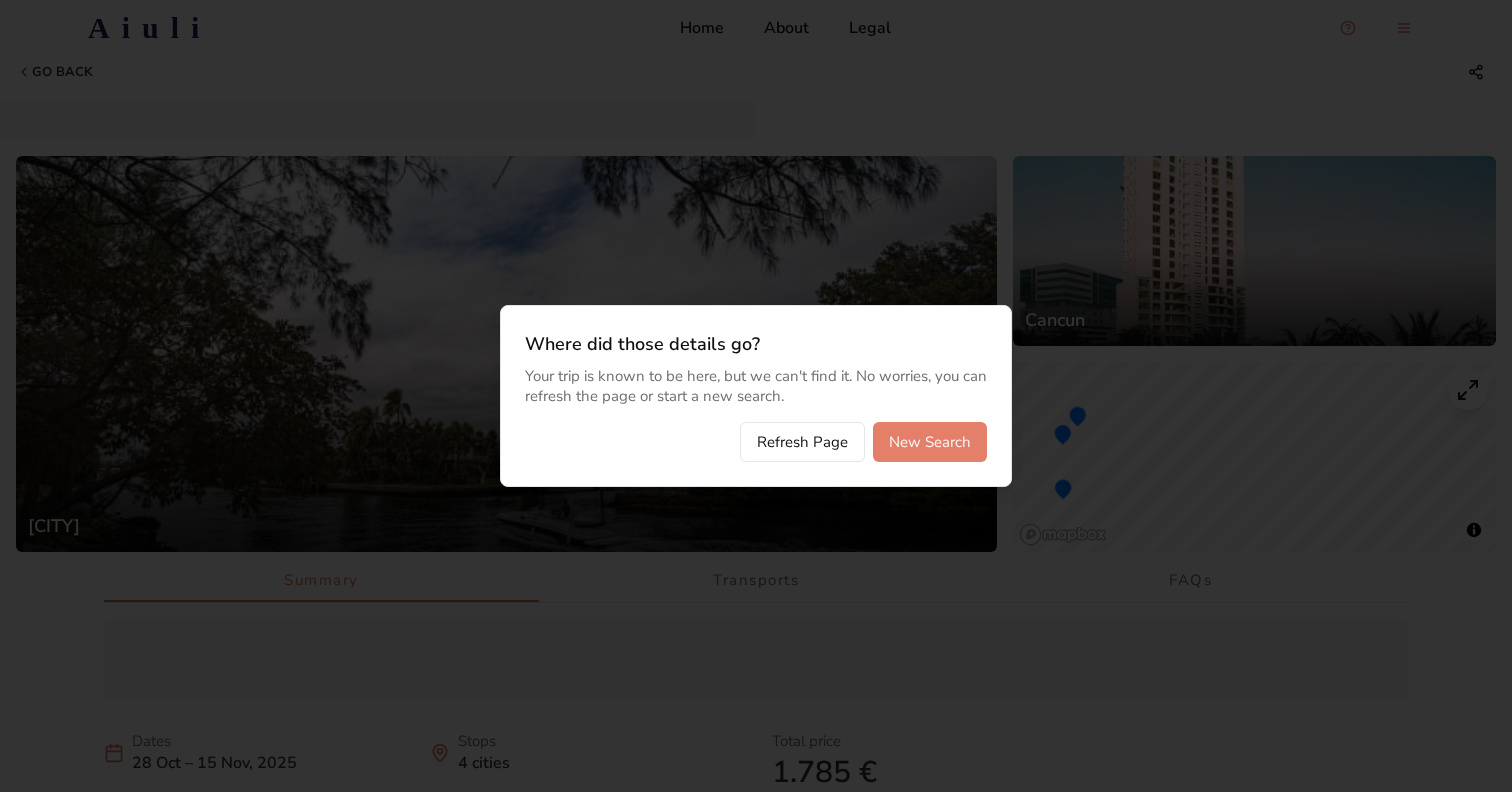 click on "New Search" at bounding box center (930, 442) 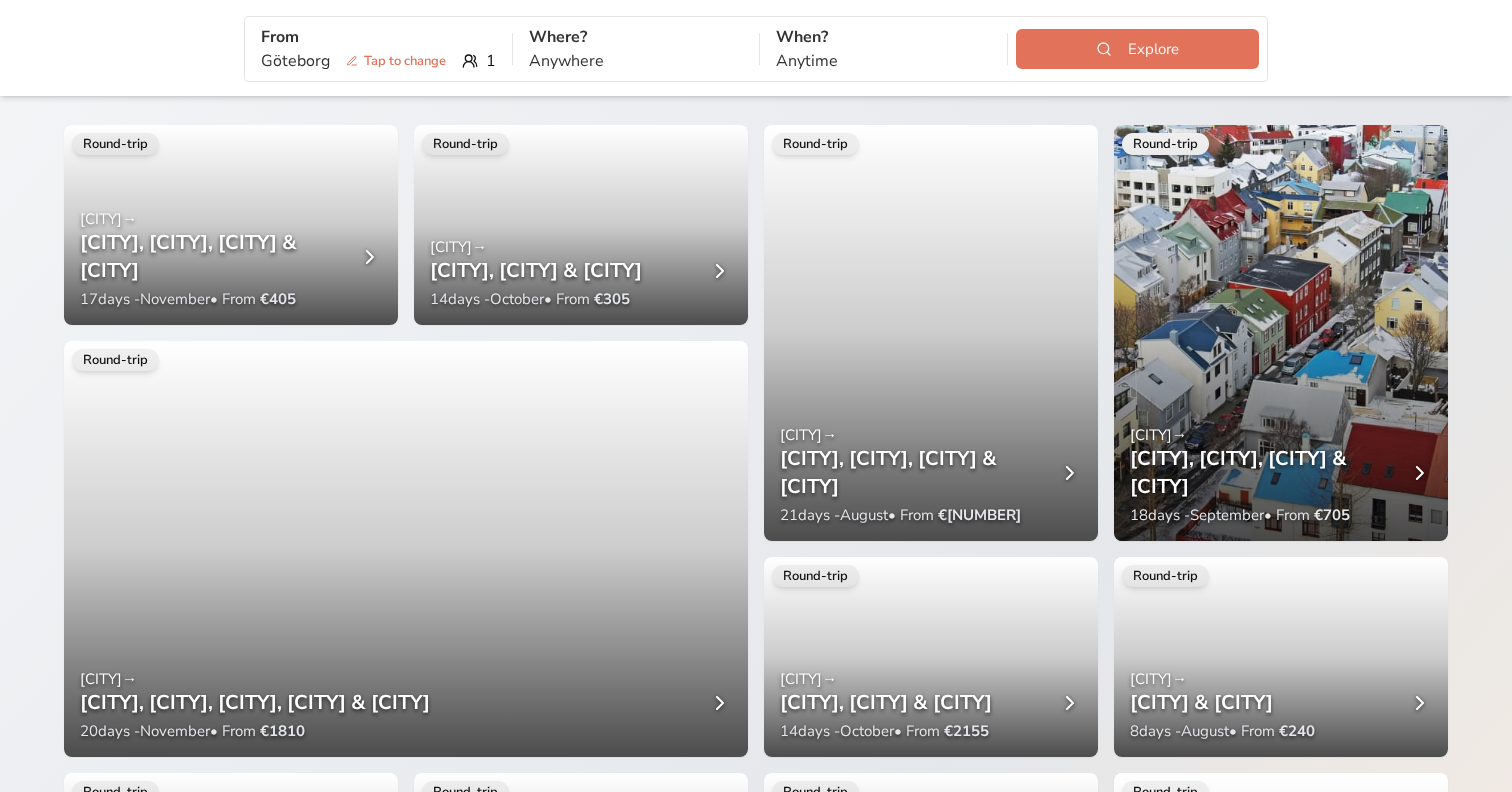 scroll, scrollTop: 105, scrollLeft: 0, axis: vertical 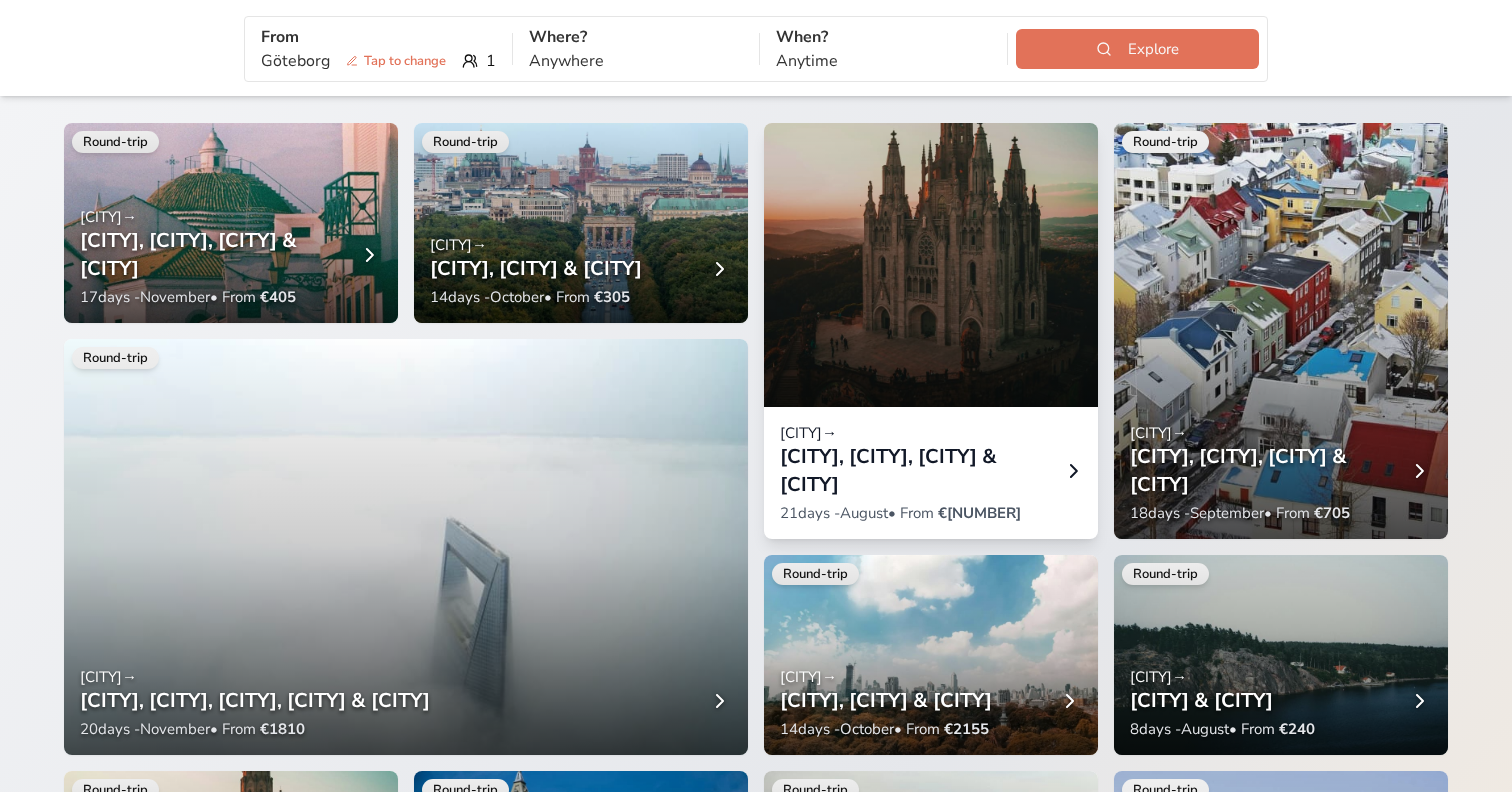 click at bounding box center [931, 199] 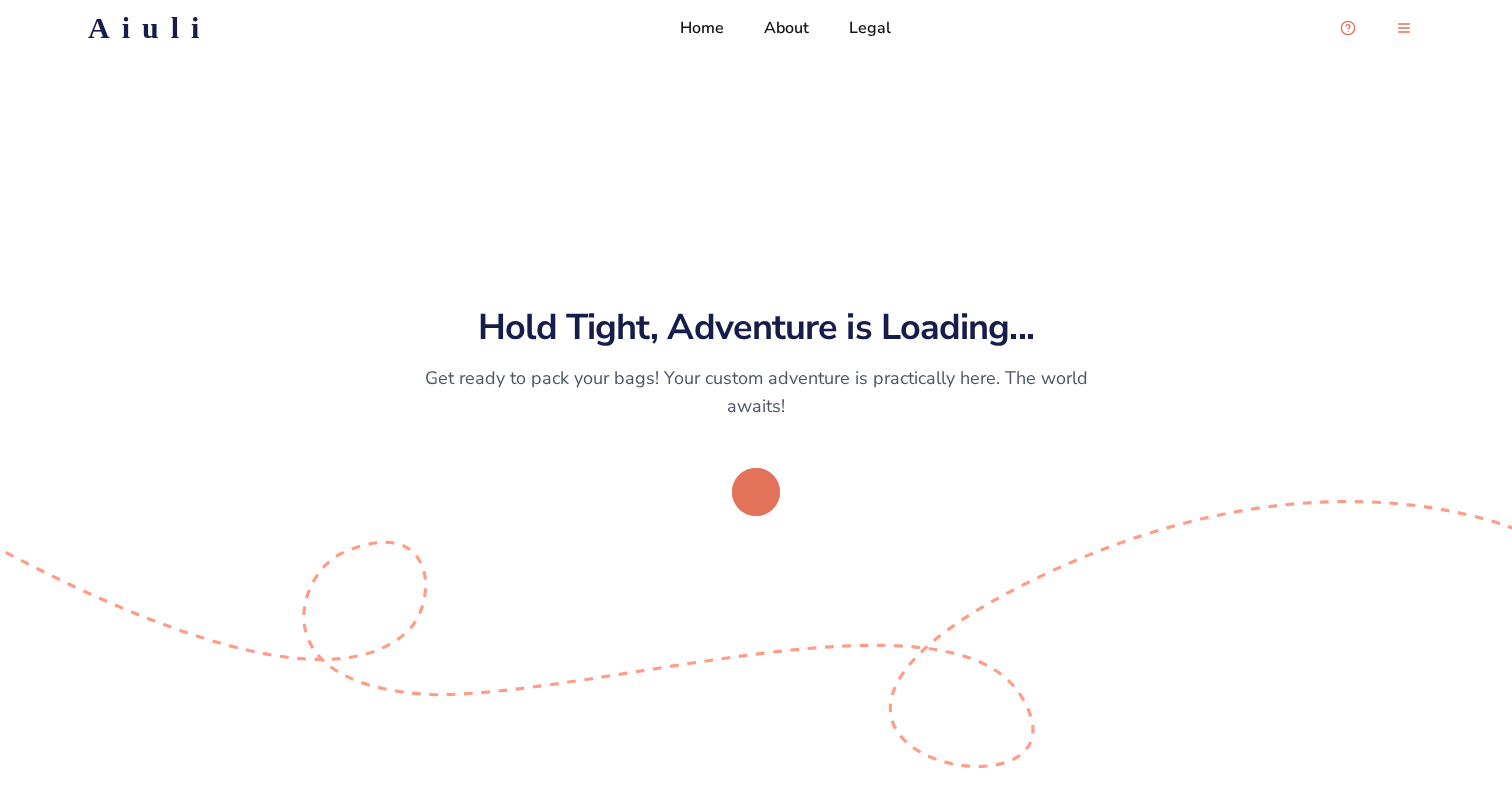 scroll, scrollTop: 0, scrollLeft: 0, axis: both 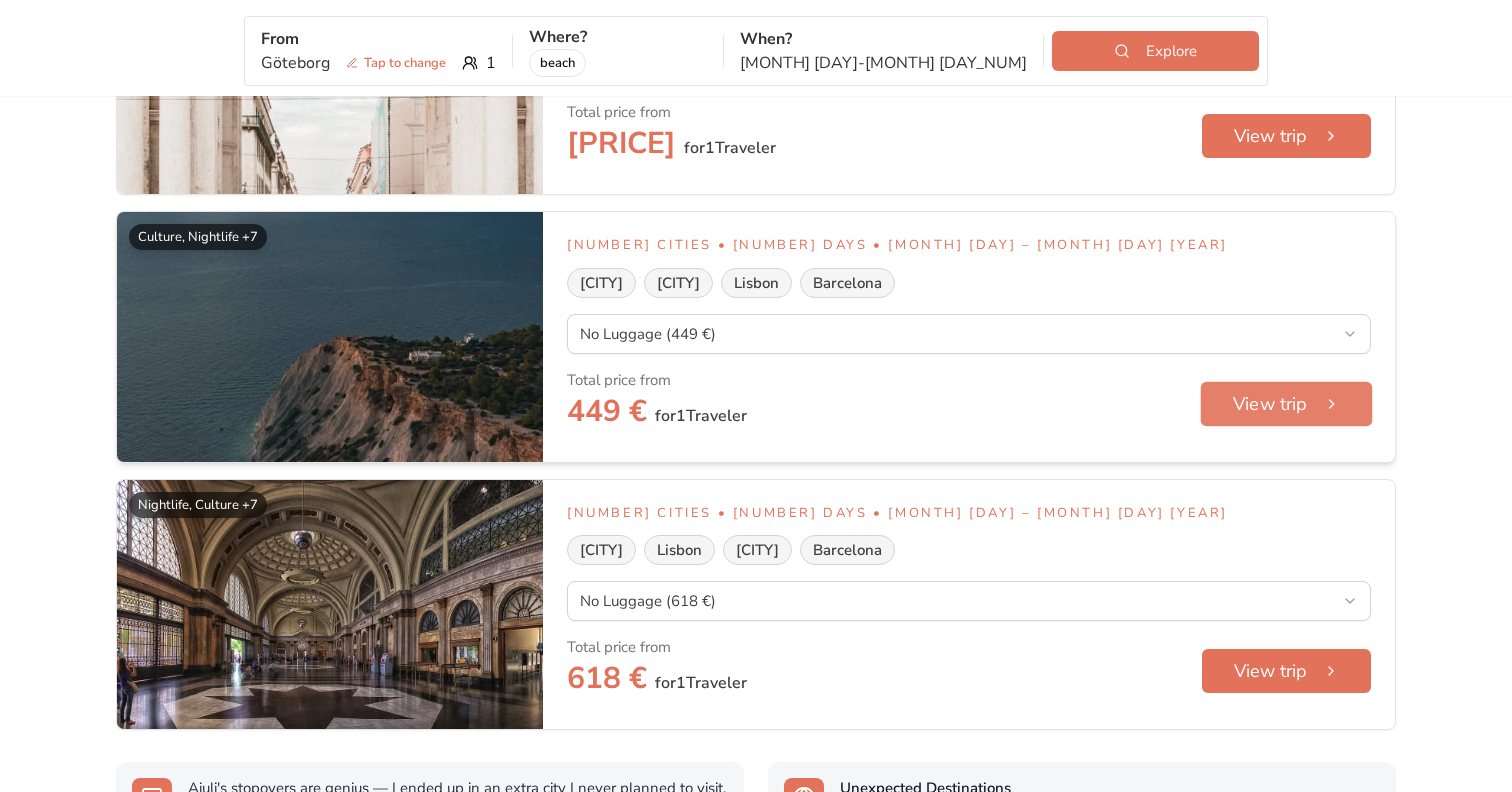 click on "View trip" at bounding box center [1287, 403] 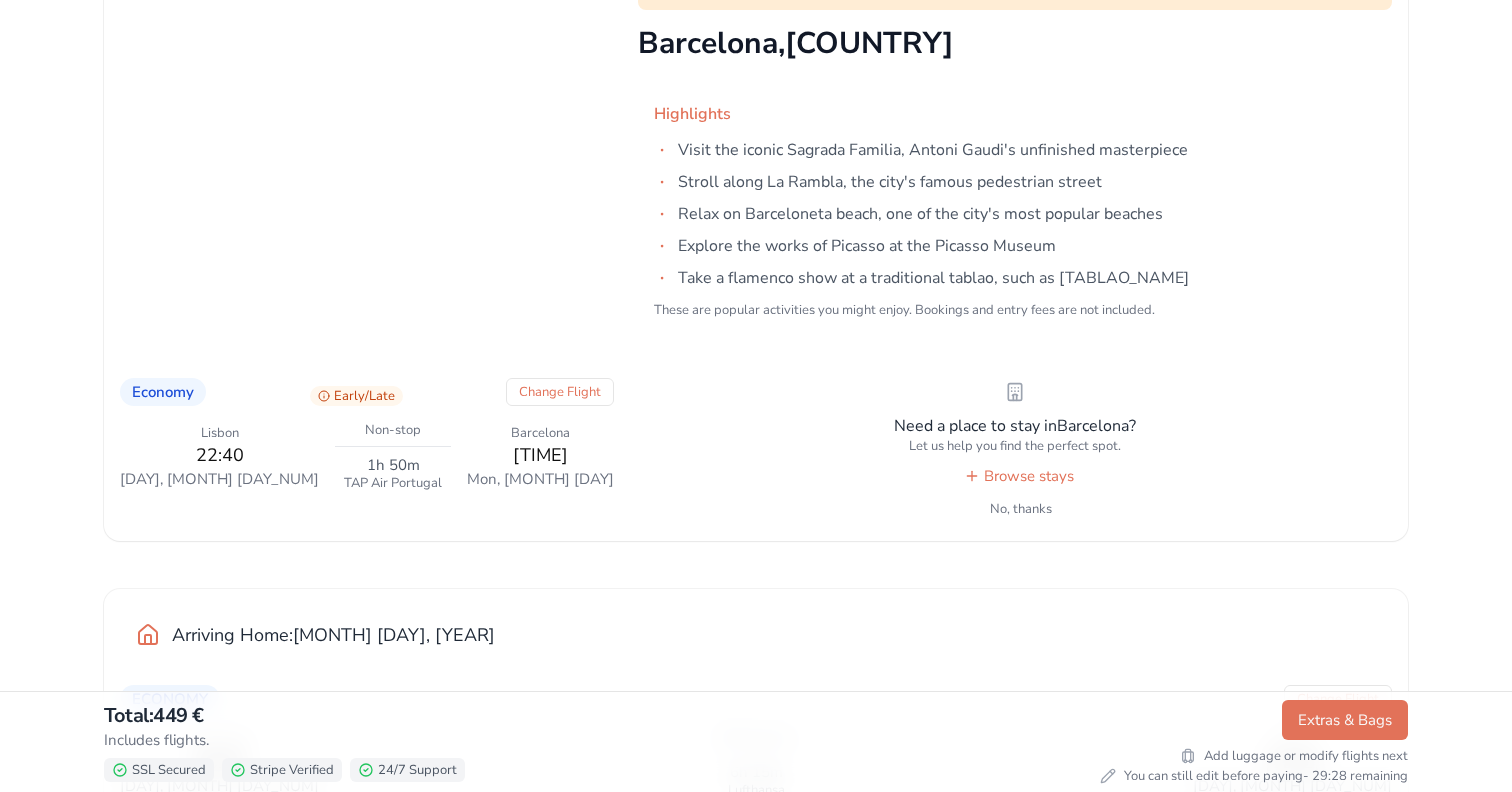 scroll, scrollTop: 3295, scrollLeft: 0, axis: vertical 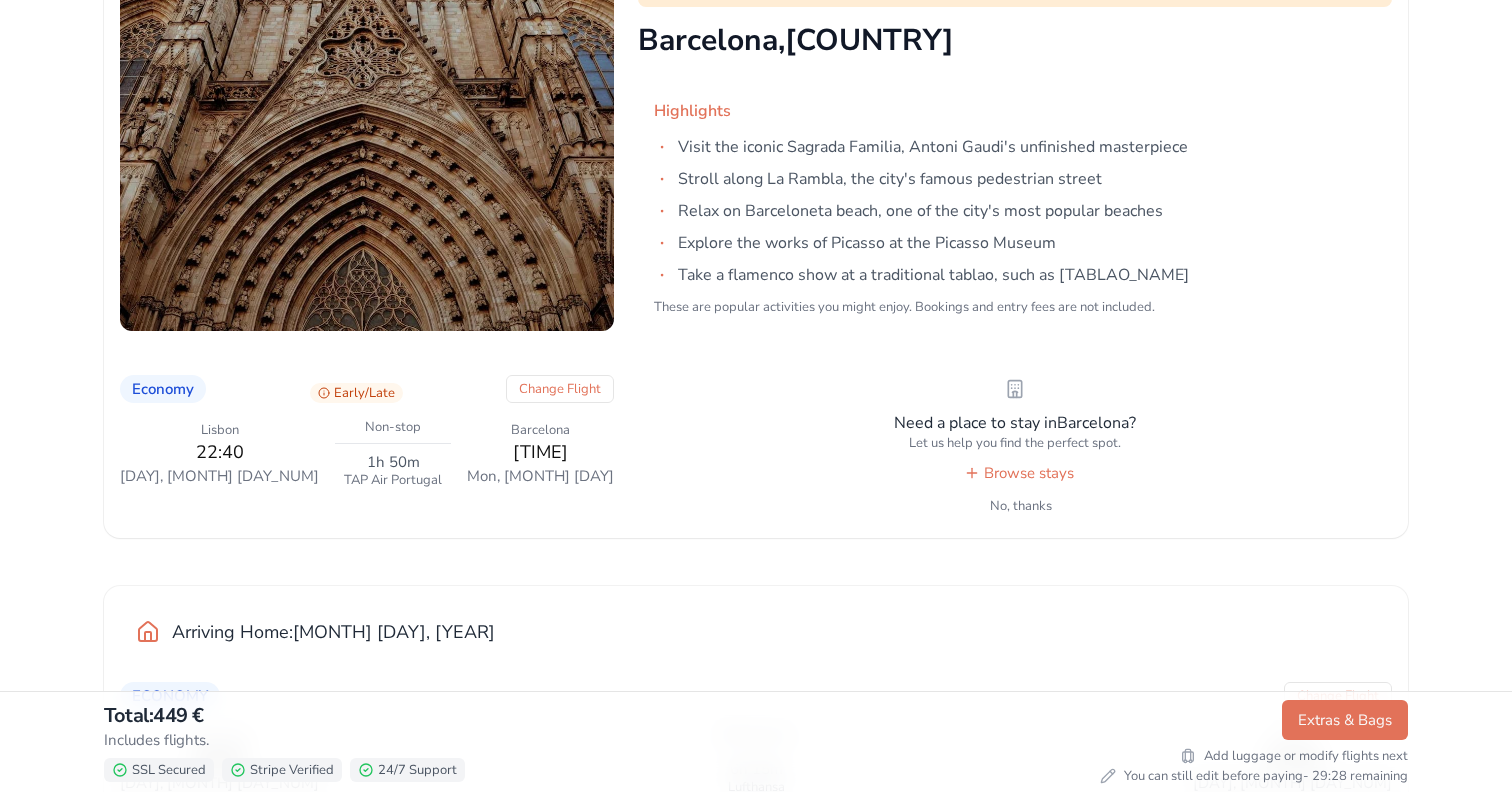 click on "Browse stays" at bounding box center (1019, 473) 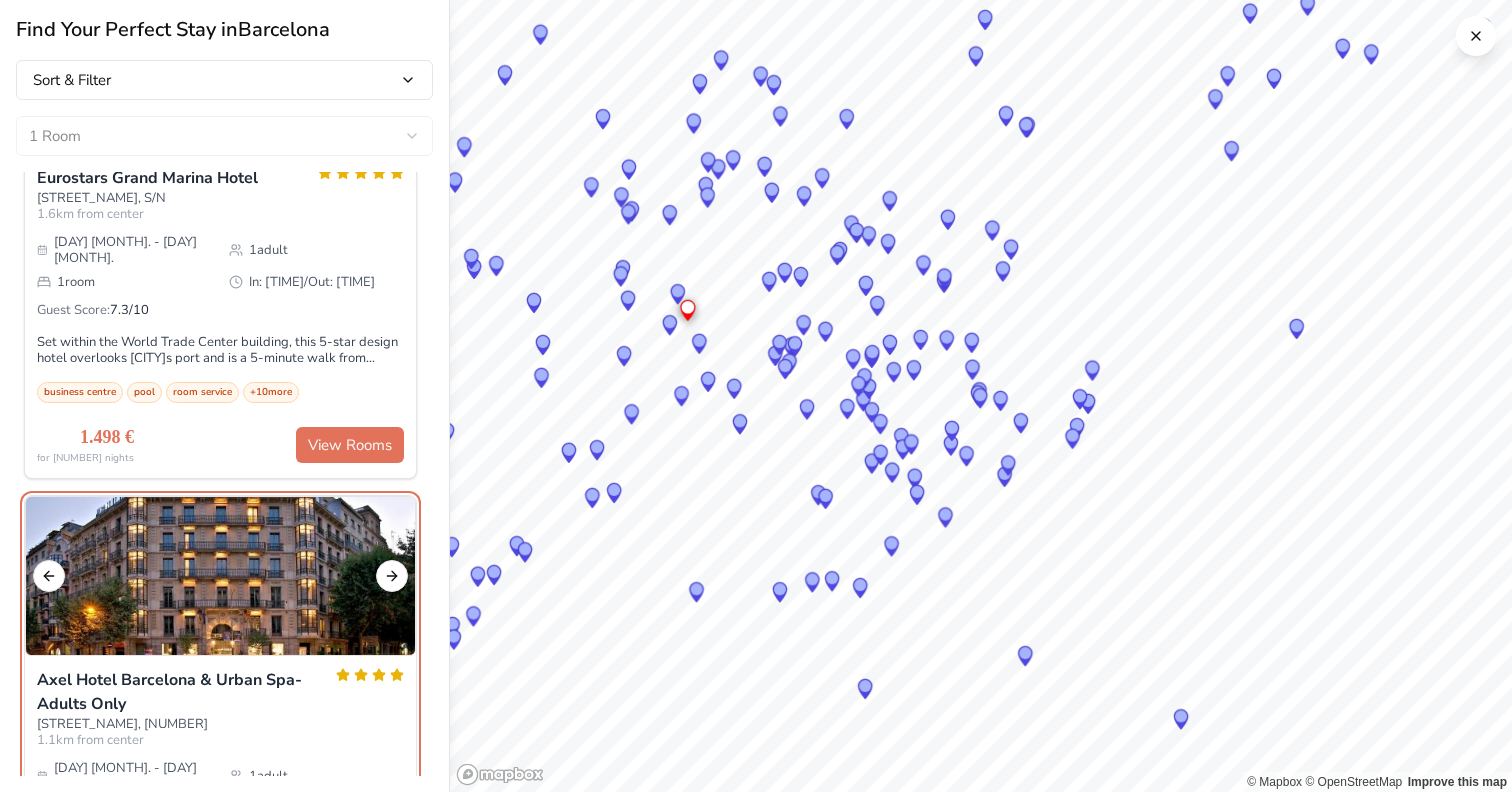 scroll, scrollTop: 7876, scrollLeft: 0, axis: vertical 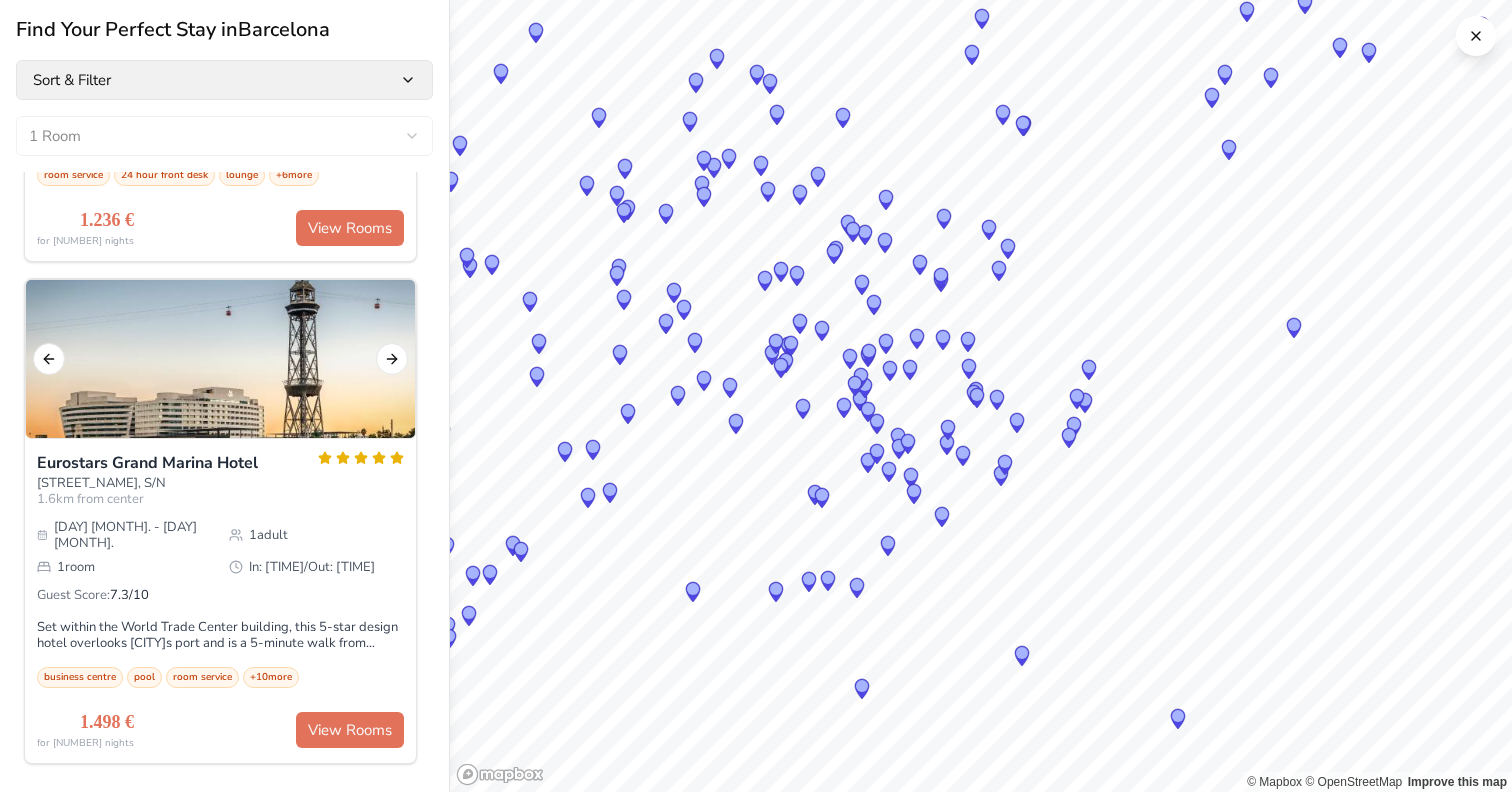 click on "Sort & Filter" at bounding box center [224, 80] 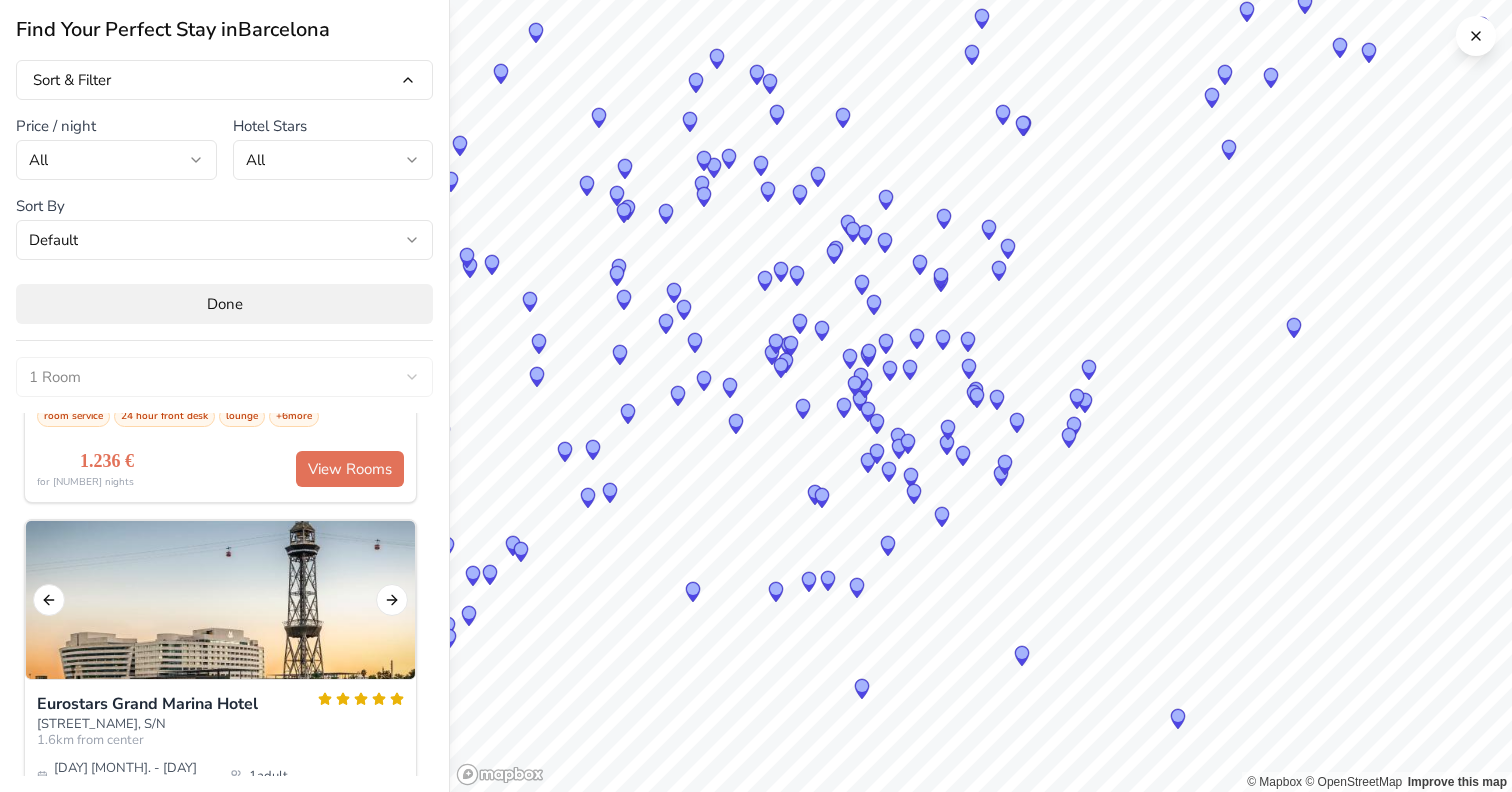 click on "We value your privacy We use cookies to enhance your browsing experience, serve personalised ads or content, and analyse our traffic. By clicking "Accept All", you consent to our use of cookies. Customise   Reject All   Accept All   Customise Consent Preferences   We use cookies to help you navigate efficiently and perform certain functions. You will find detailed information about all cookies under each consent category below. The cookies that are categorised as "Necessary" are stored on your browser as they are essential for enabling the basic functionalities of the site. ...  Show more Necessary Always Active Necessary cookies are required to enable the basic features of this site, such as providing secure log-in or adjusting your consent preferences. These cookies do not store any personally identifiable data. No cookies to display. Functional No cookies to display. Analytics Cookie fs_uid Duration 1 year Description This cookie is set by the provider Fullstory. This cookie is used for session tracking." at bounding box center (756, -577) 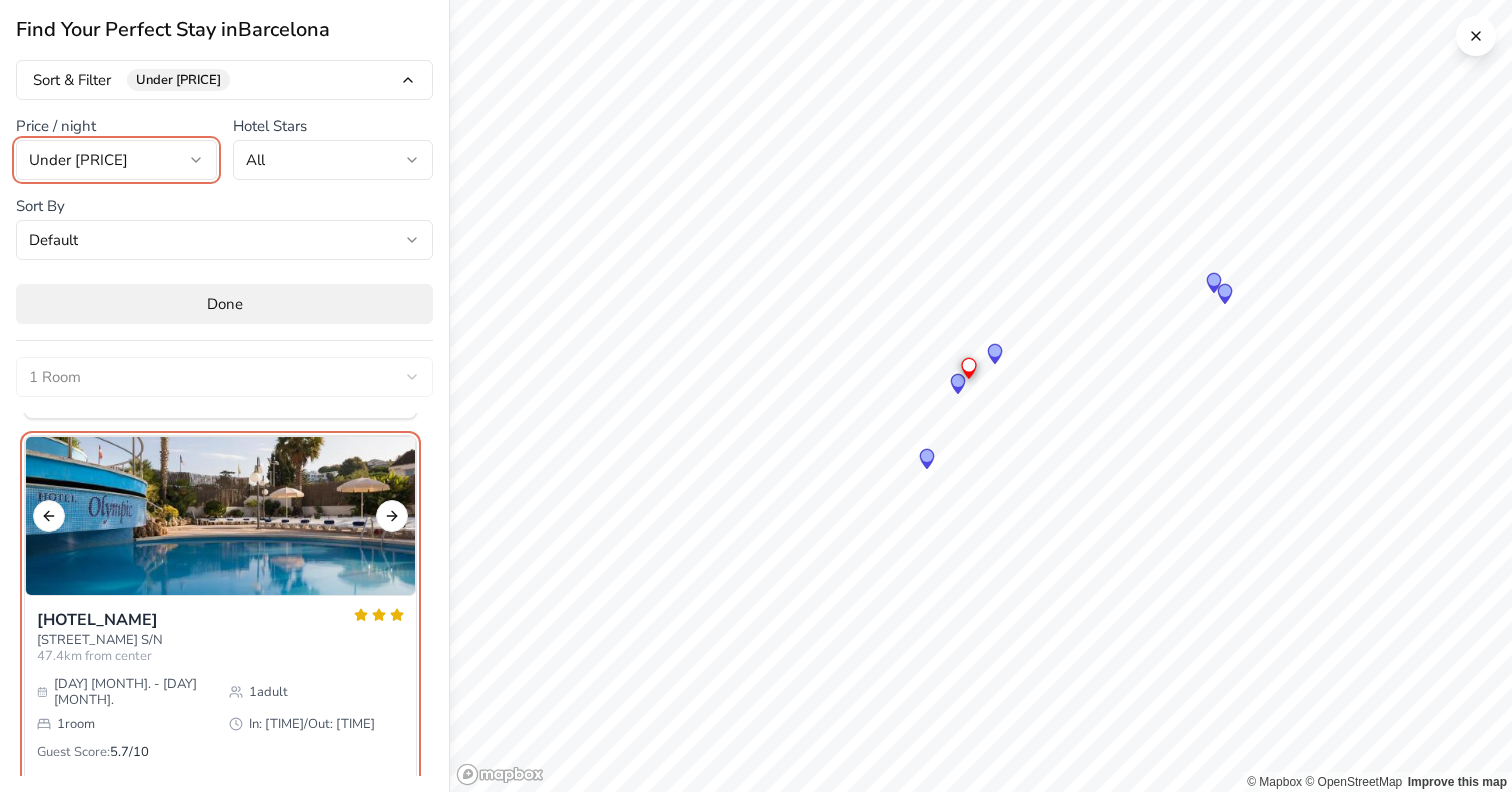 scroll, scrollTop: 442, scrollLeft: 0, axis: vertical 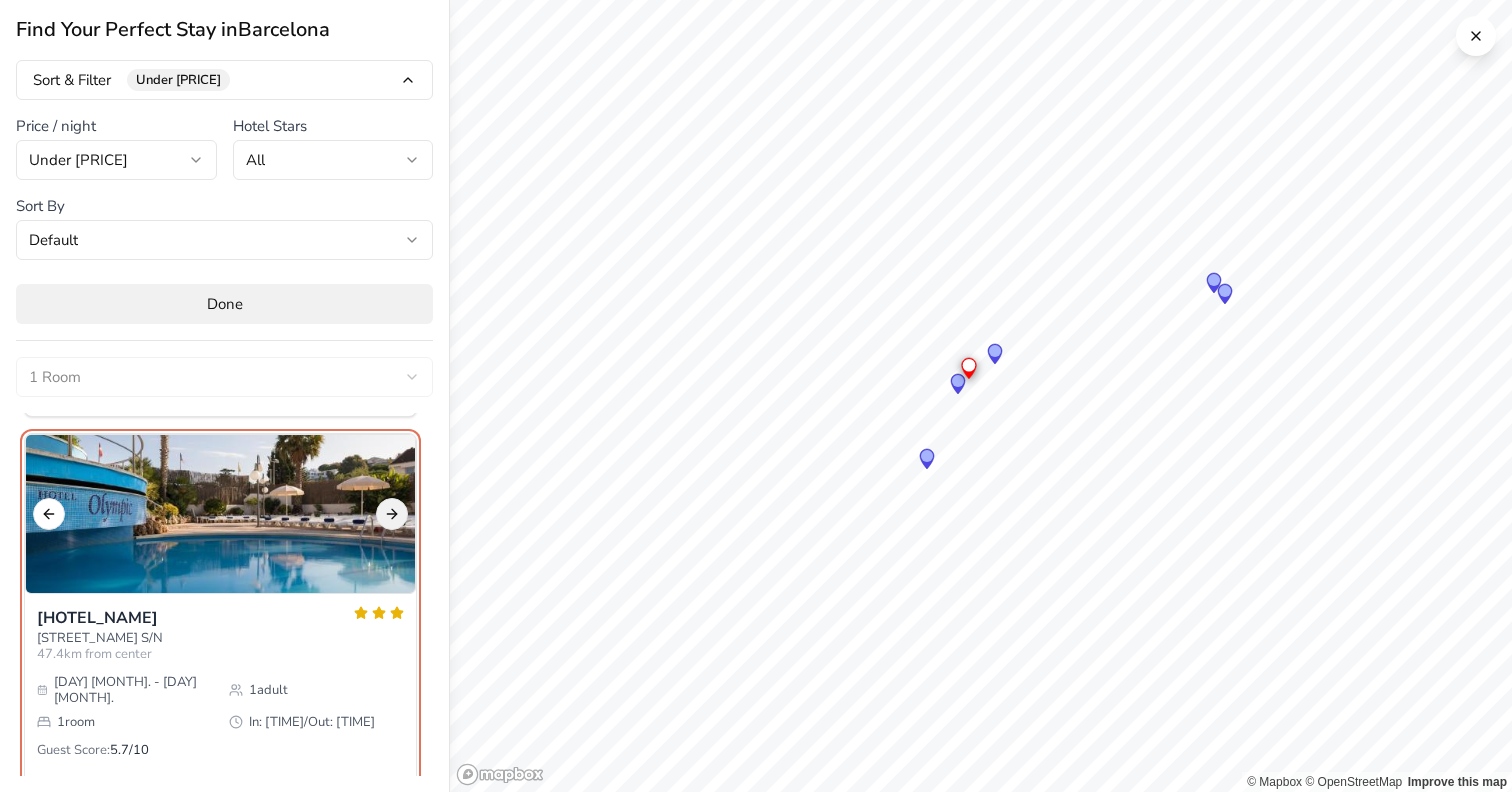 click on "Next slide" at bounding box center [392, 514] 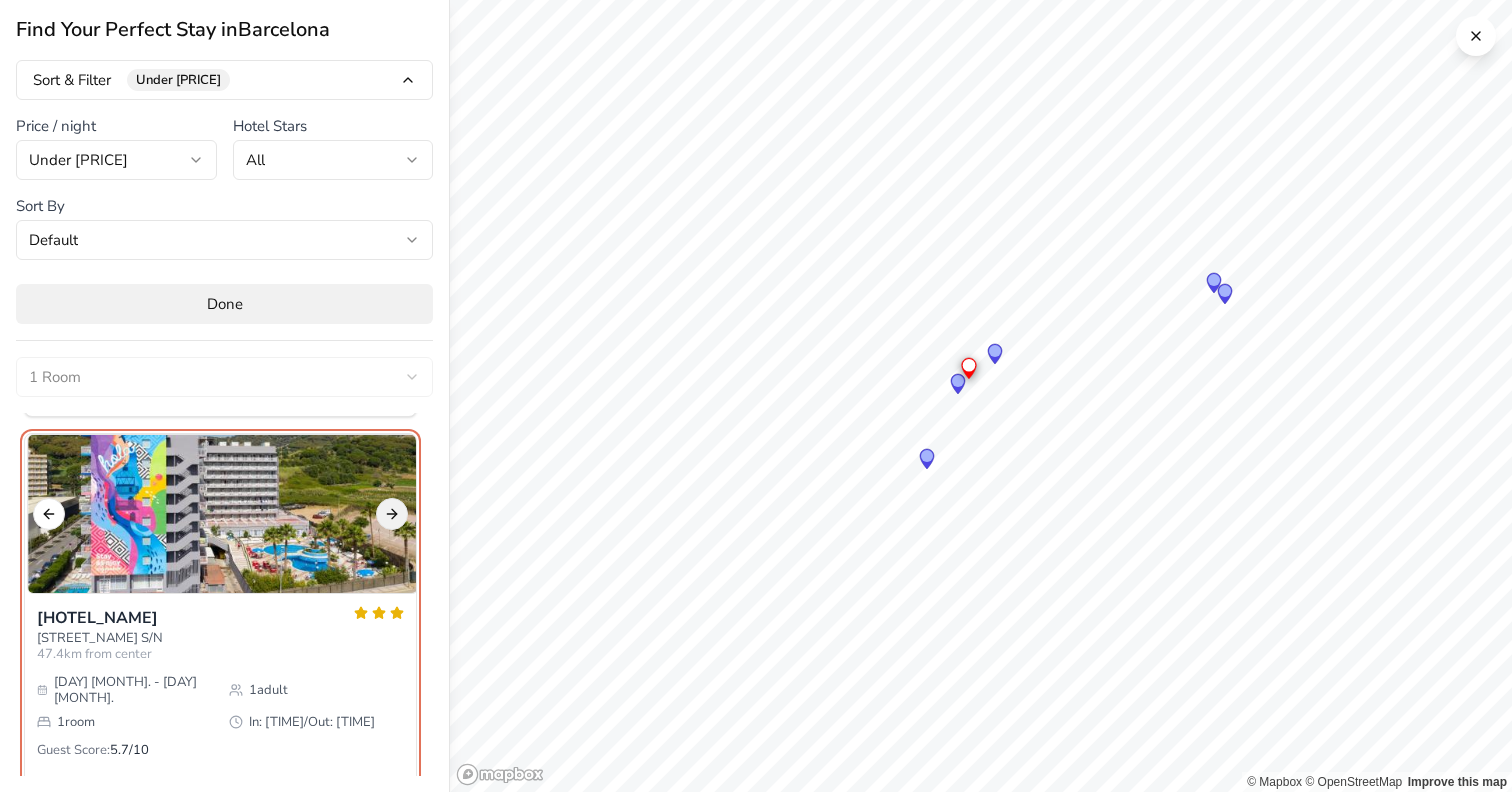 click on "Next slide" at bounding box center (392, 514) 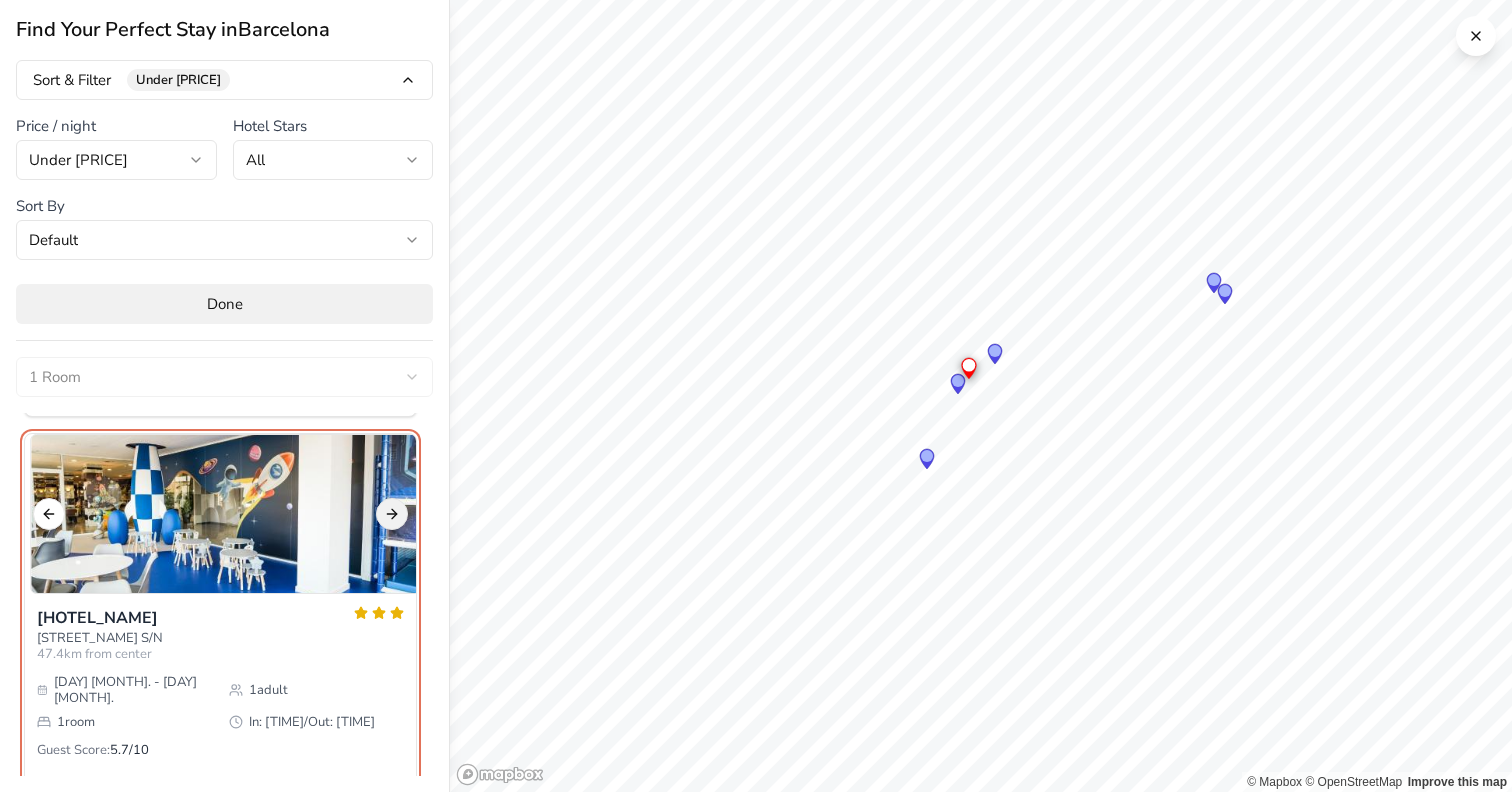click on "Next slide" at bounding box center [392, 514] 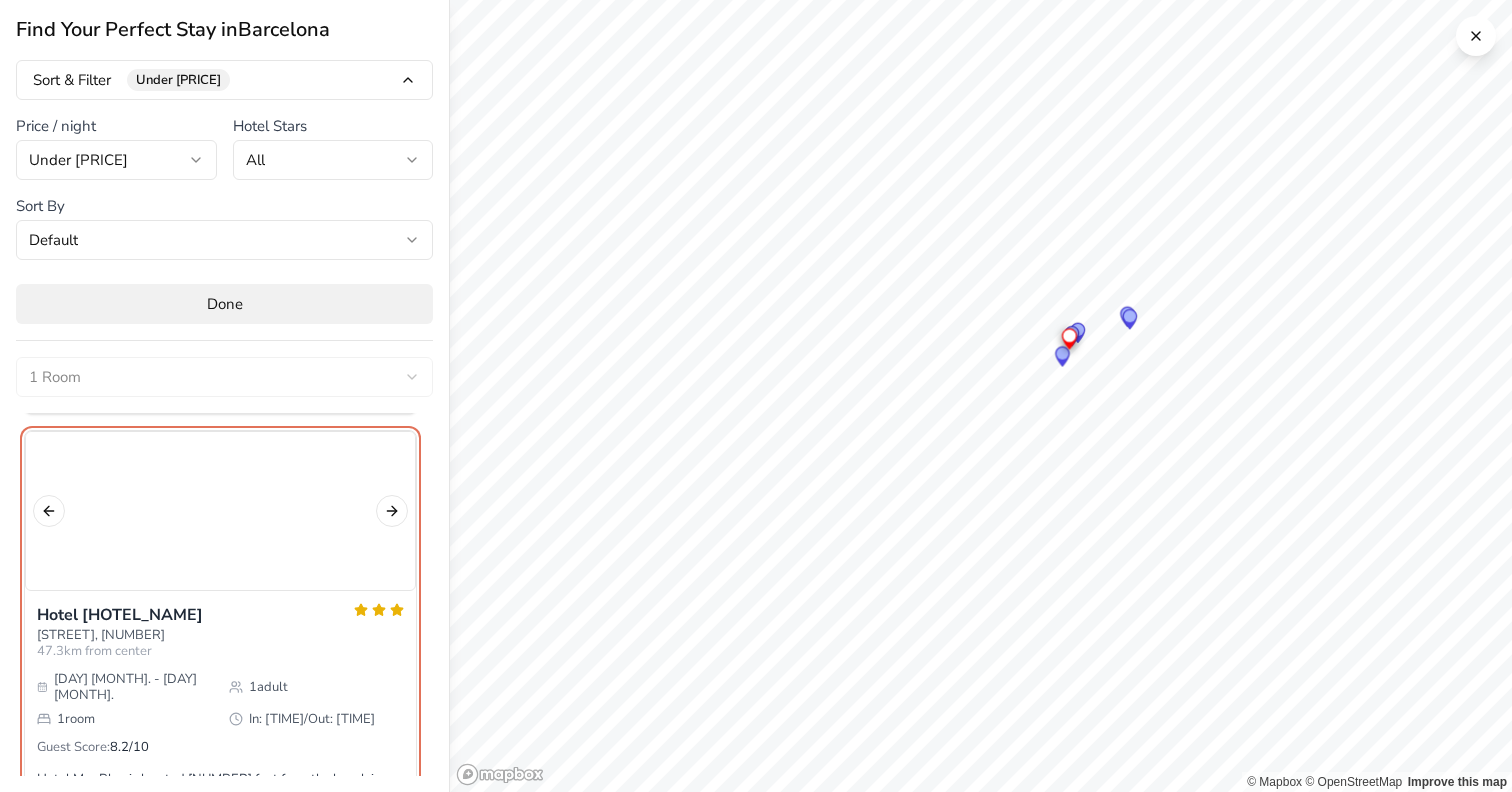 scroll, scrollTop: 1383, scrollLeft: 0, axis: vertical 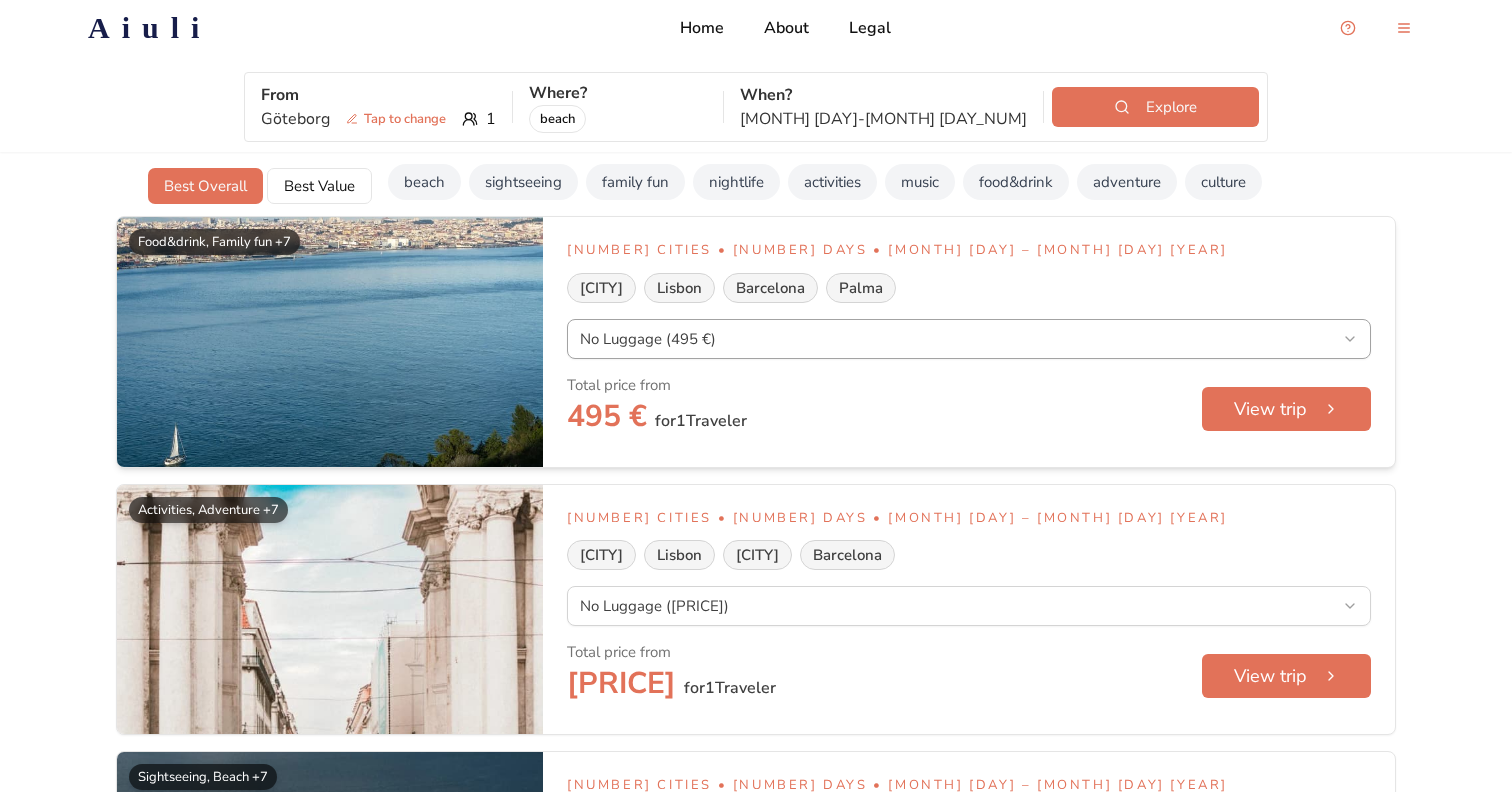 click on "We value your privacy We use cookies to enhance your browsing experience, serve personalised ads or content, and analyse our traffic. By clicking "Accept All", you consent to our use of cookies. Customise   Reject All   Accept All   Customise Consent Preferences   We use cookies to help you navigate efficiently and perform certain functions. You will find detailed information about all cookies under each consent category below. The cookies that are categorised as "Necessary" are stored on your browser as they are essential for enabling the basic functionalities of the site. ...  Show more Necessary Always Active Necessary cookies are required to enable the basic features of this site, such as providing secure log-in or adjusting your consent preferences. These cookies do not store any personally identifiable data. No cookies to display. Functional No cookies to display. Analytics Cookie fs_uid Duration 1 year Description This cookie is set by the provider Fullstory. This cookie is used for session tracking." at bounding box center (756, 7966) 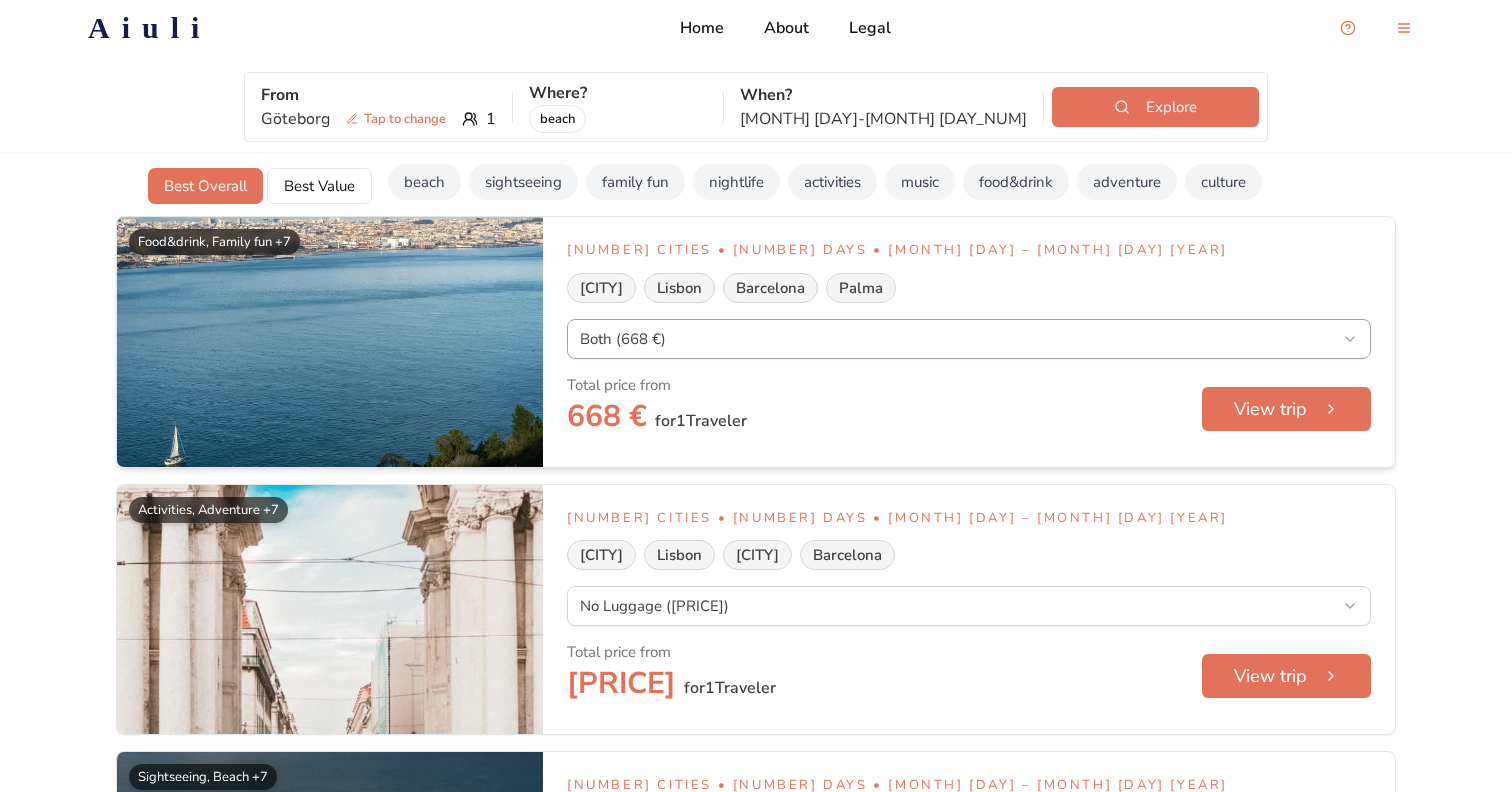 click on "We value your privacy We use cookies to enhance your browsing experience, serve personalised ads or content, and analyse our traffic. By clicking "Accept All", you consent to our use of cookies. Customise   Reject All   Accept All   Customise Consent Preferences   We use cookies to help you navigate efficiently and perform certain functions. You will find detailed information about all cookies under each consent category below. The cookies that are categorised as "Necessary" are stored on your browser as they are essential for enabling the basic functionalities of the site. ...  Show more Necessary Always Active Necessary cookies are required to enable the basic features of this site, such as providing secure log-in or adjusting your consent preferences. These cookies do not store any personally identifiable data. No cookies to display. Functional No cookies to display. Analytics Cookie fs_uid Duration 1 year Description This cookie is set by the provider Fullstory. This cookie is used for session tracking." at bounding box center [756, 7966] 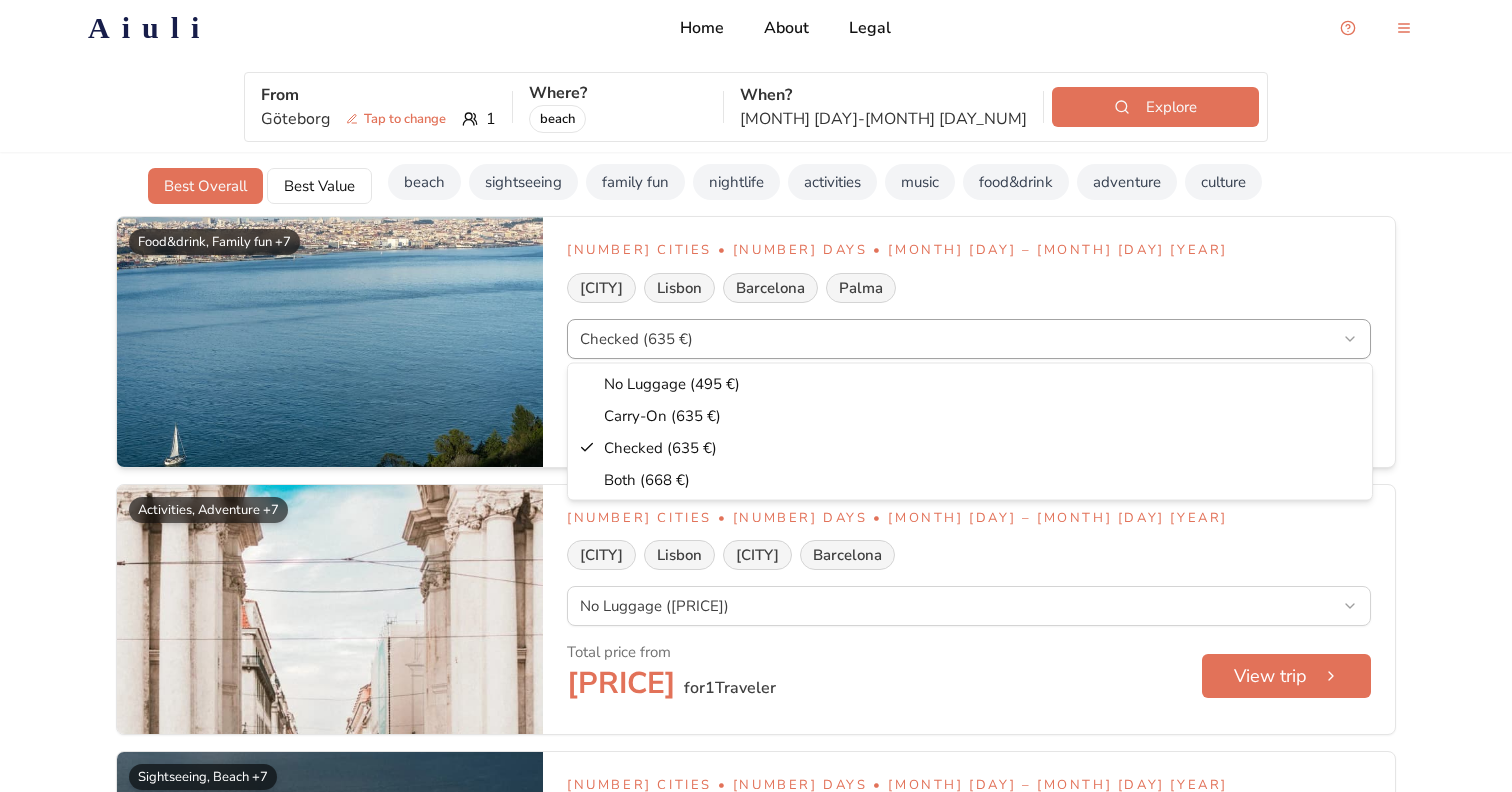 click on "We value your privacy We use cookies to enhance your browsing experience, serve personalised ads or content, and analyse our traffic. By clicking "Accept All", you consent to our use of cookies. Customise   Reject All   Accept All   Customise Consent Preferences   We use cookies to help you navigate efficiently and perform certain functions. You will find detailed information about all cookies under each consent category below. The cookies that are categorised as "Necessary" are stored on your browser as they are essential for enabling the basic functionalities of the site. ...  Show more Necessary Always Active Necessary cookies are required to enable the basic features of this site, such as providing secure log-in or adjusting your consent preferences. These cookies do not store any personally identifiable data. No cookies to display. Functional No cookies to display. Analytics Cookie fs_uid Duration 1 year Description This cookie is set by the provider Fullstory. This cookie is used for session tracking." at bounding box center [756, 7966] 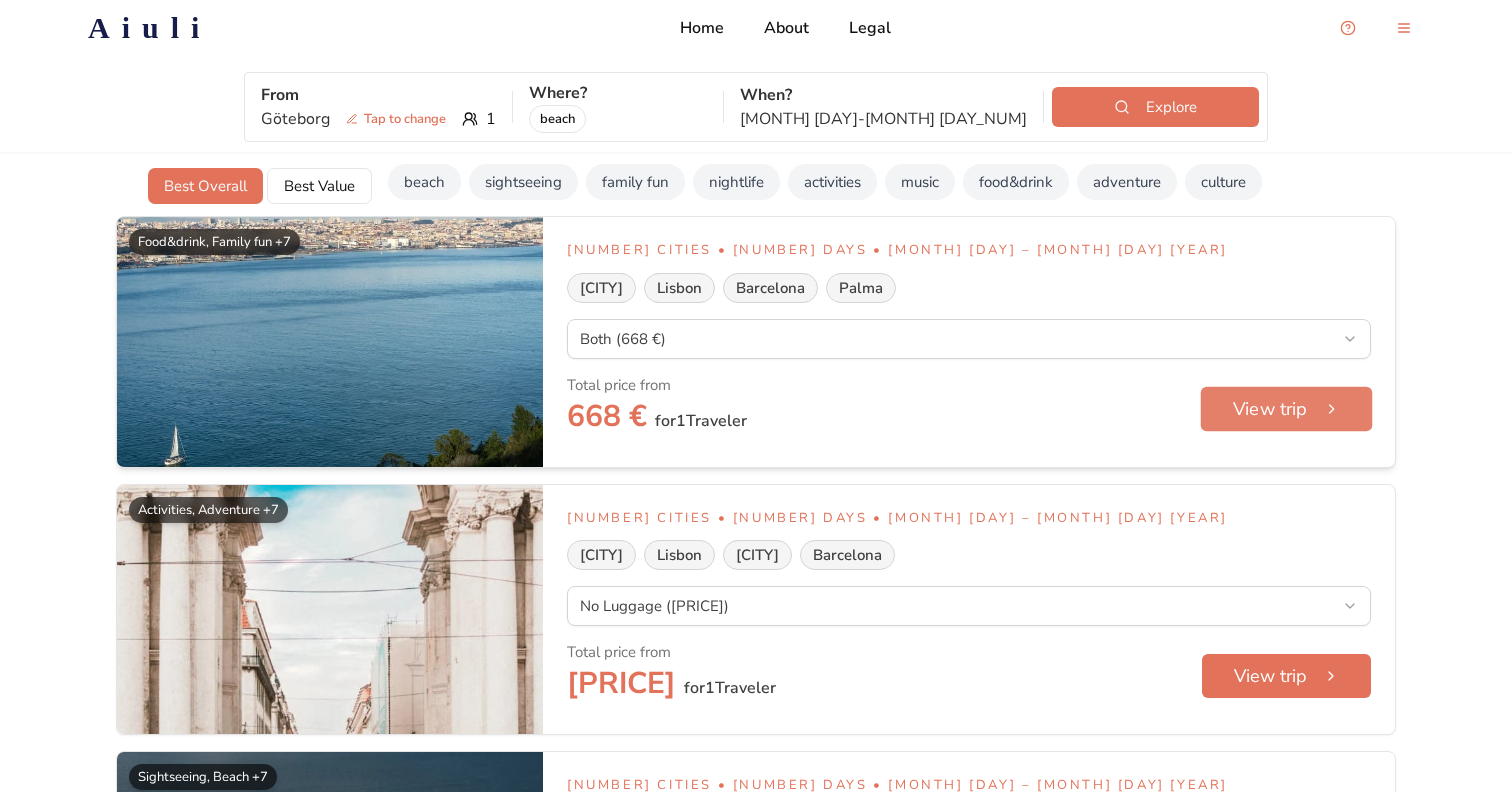 click on "View trip" at bounding box center (1287, 408) 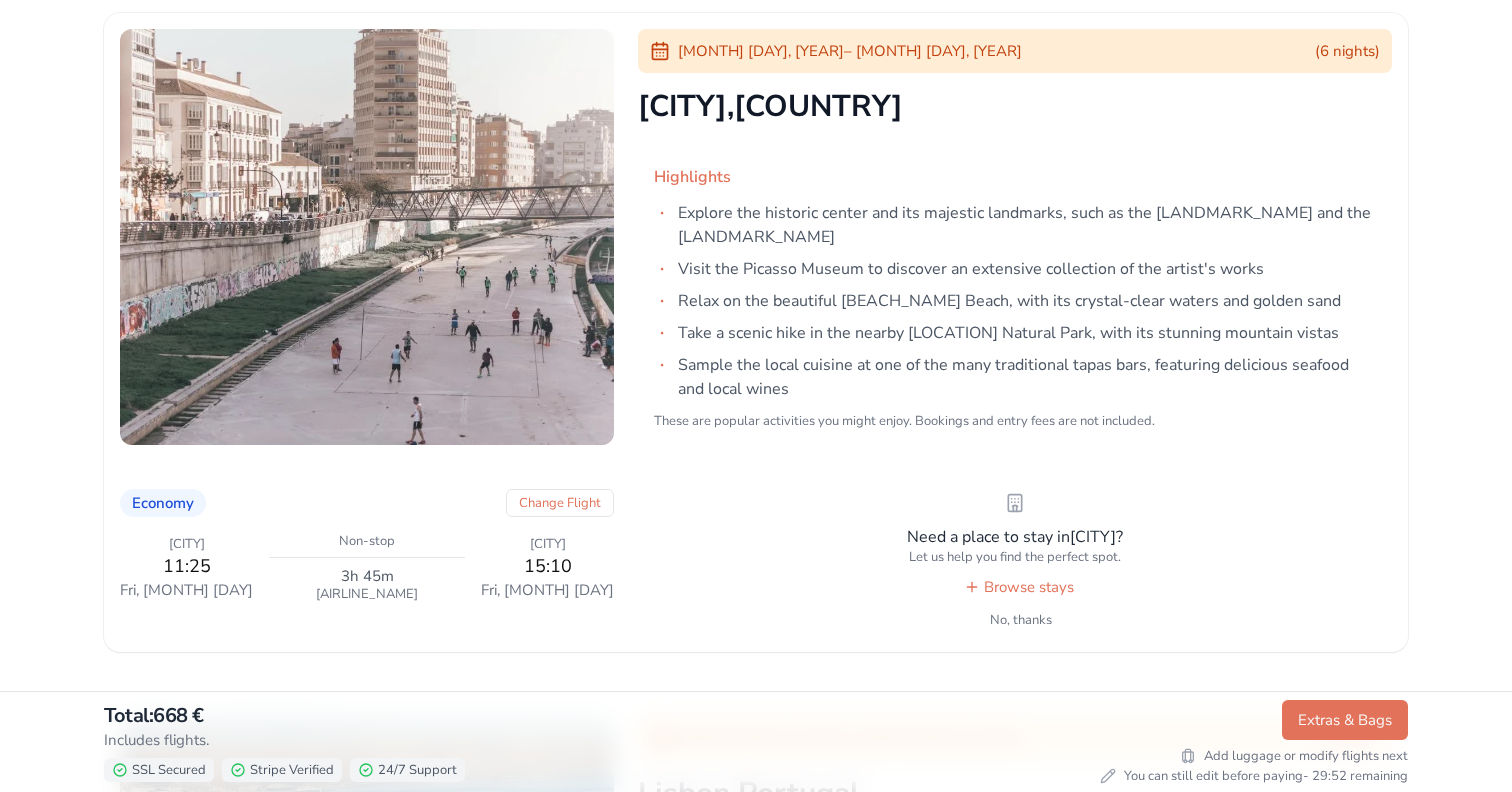 scroll, scrollTop: 1254, scrollLeft: 0, axis: vertical 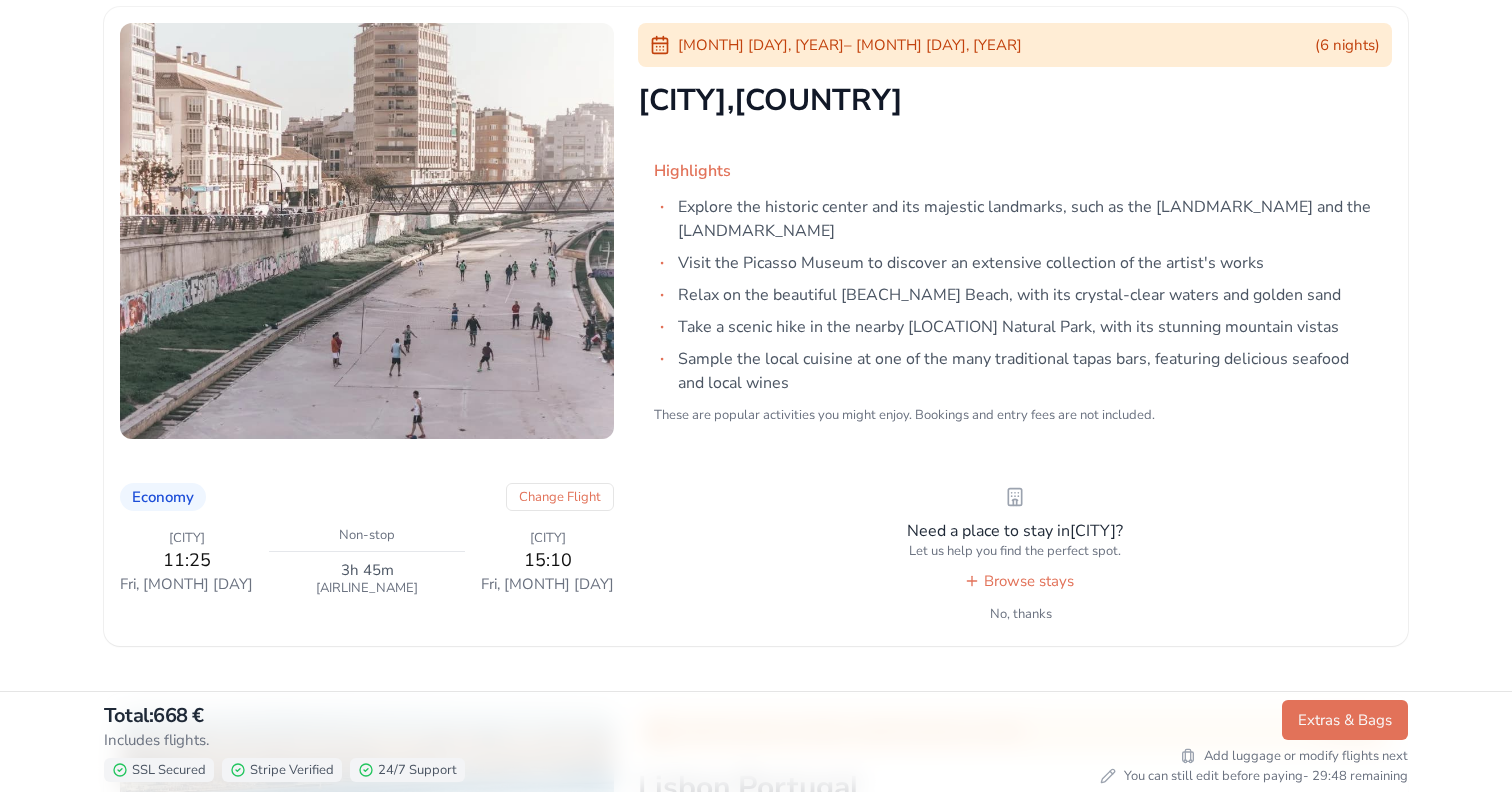 click on "Browse stays" at bounding box center [1019, 581] 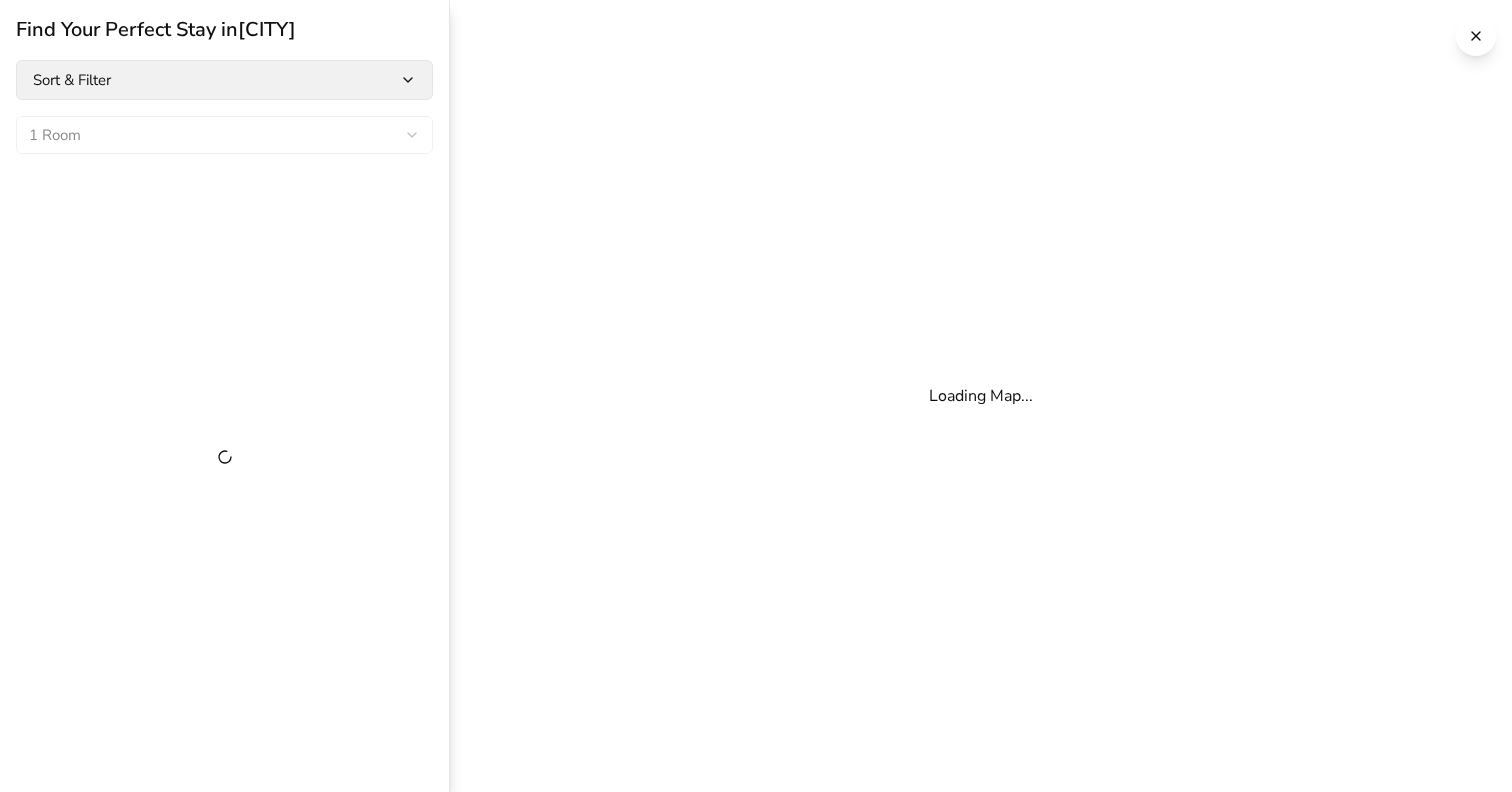 click on "Sort & Filter" at bounding box center (224, 80) 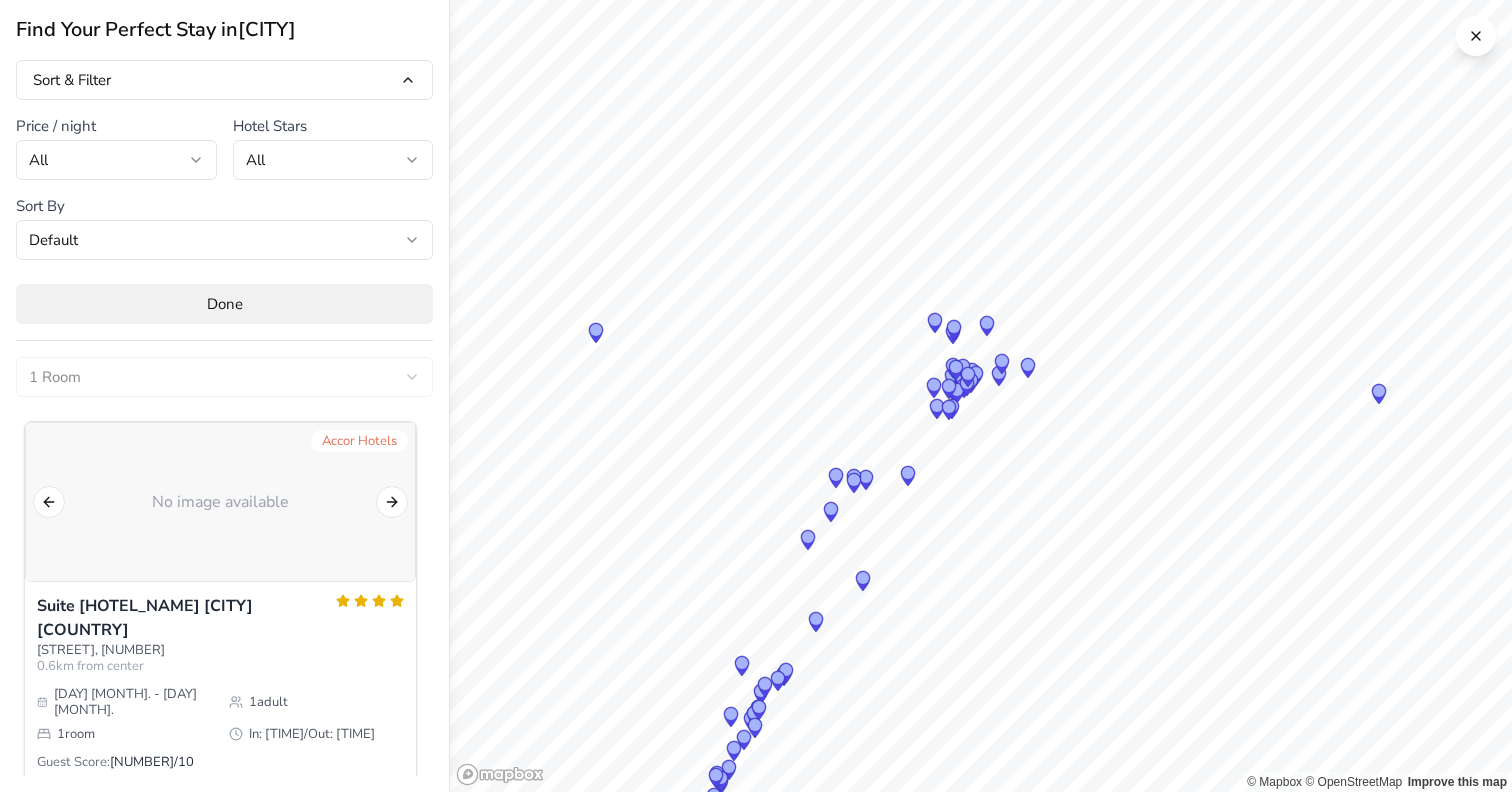 click on "We value your privacy We use cookies to enhance your browsing experience, serve personalised ads or content, and analyse our traffic. By clicking "Accept All", you consent to our use of cookies. Customise   Reject All   Accept All   Customise Consent Preferences   We use cookies to help you navigate efficiently and perform certain functions. You will find detailed information about all cookies under each consent category below. The cookies that are categorised as "Necessary" are stored on your browser as they are essential for enabling the basic functionalities of the site. ...  Show more Necessary Always Active Necessary cookies are required to enable the basic features of this site, such as providing secure log-in or adjusting your consent preferences. These cookies do not store any personally identifiable data. No cookies to display. Functional No cookies to display. Analytics Cookie fs_uid Duration 1 year Description This cookie is set by the provider Fullstory. This cookie is used for session tracking." at bounding box center [756, 1440] 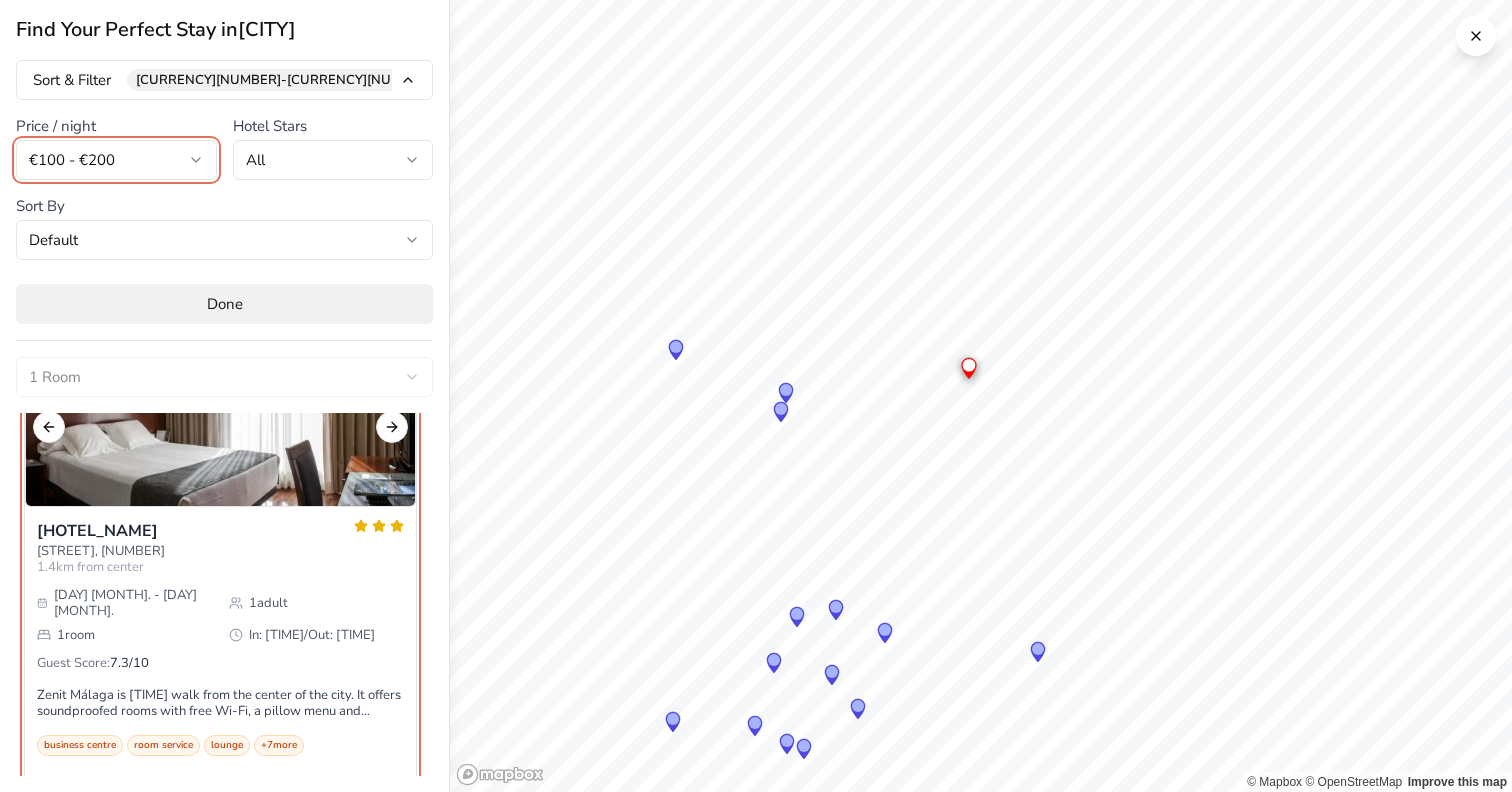 scroll, scrollTop: 69, scrollLeft: 0, axis: vertical 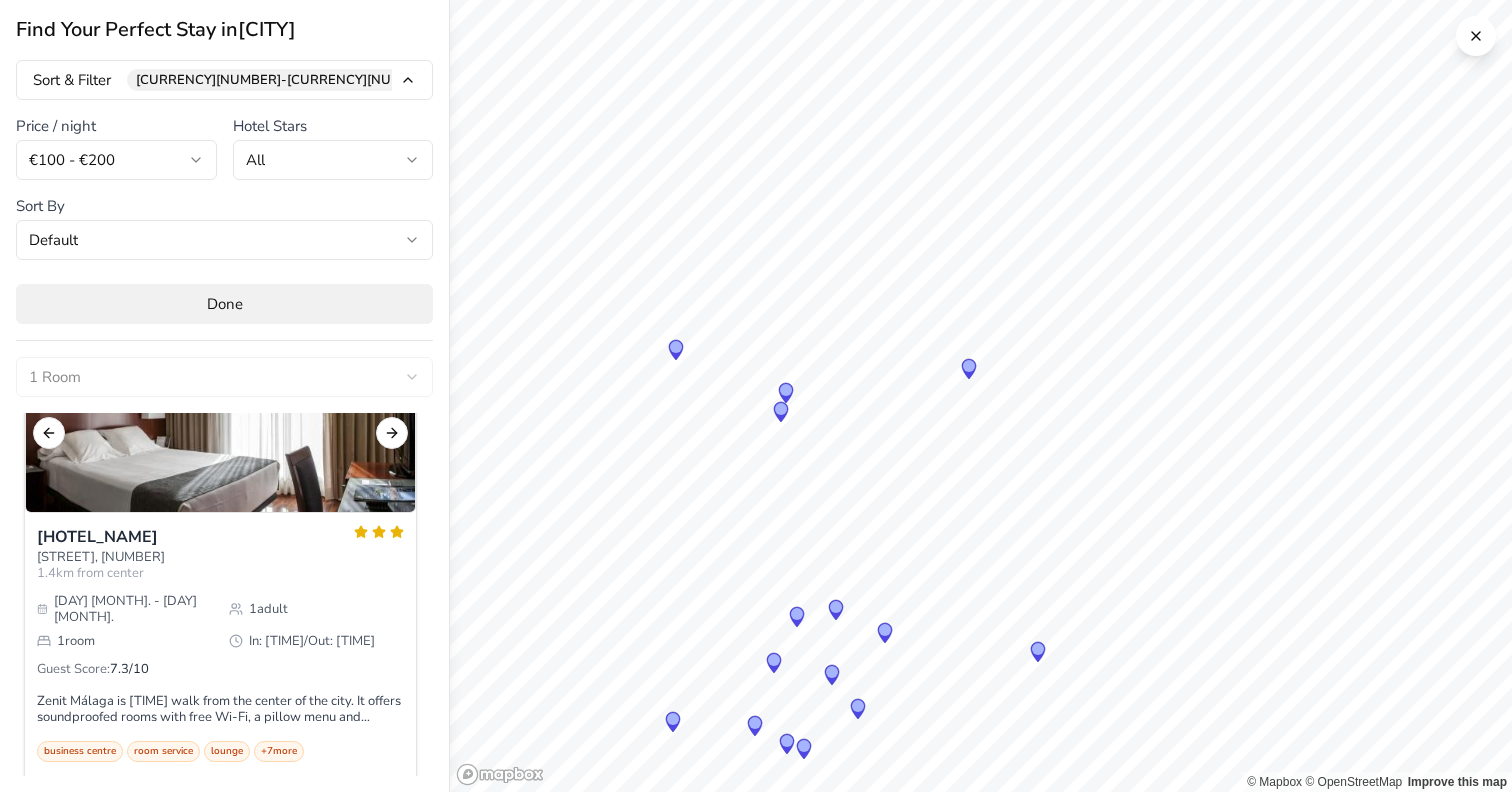 click on "We value your privacy We use cookies to enhance your browsing experience, serve personalised ads or content, and analyse our traffic. By clicking "Accept All", you consent to our use of cookies. Customise   Reject All   Accept All   Customise Consent Preferences   We use cookies to help you navigate efficiently and perform certain functions. You will find detailed information about all cookies under each consent category below. The cookies that are categorised as "Necessary" are stored on your browser as they are essential for enabling the basic functionalities of the site. ...  Show more Necessary Always Active Necessary cookies are required to enable the basic features of this site, such as providing secure log-in or adjusting your consent preferences. These cookies do not store any personally identifiable data. No cookies to display. Functional No cookies to display. Analytics Cookie fs_uid Duration 1 year Description This cookie is set by the provider Fullstory. This cookie is used for session tracking." at bounding box center (756, 1440) 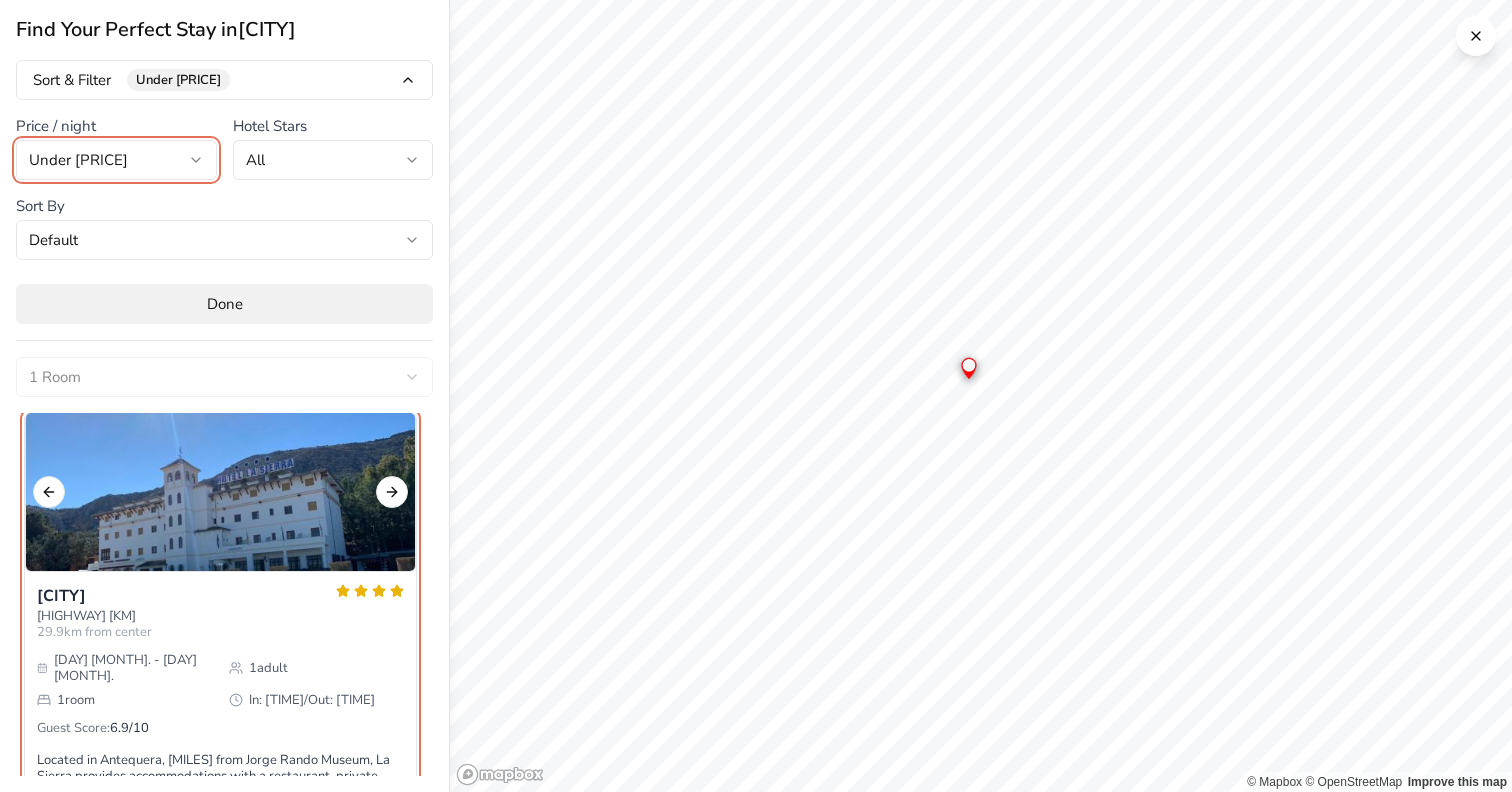 scroll, scrollTop: 505, scrollLeft: 0, axis: vertical 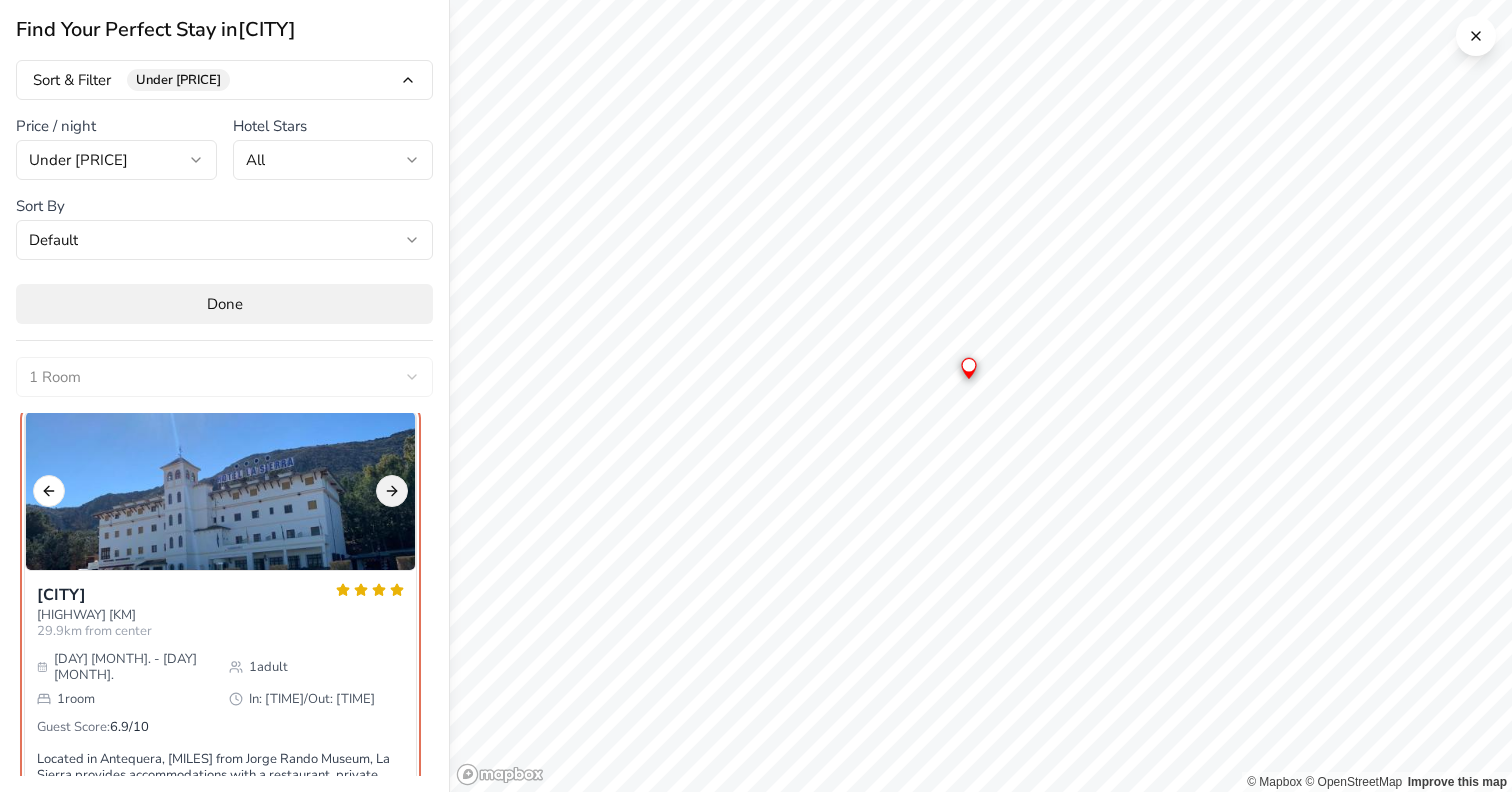 click on "Next slide" at bounding box center (392, 491) 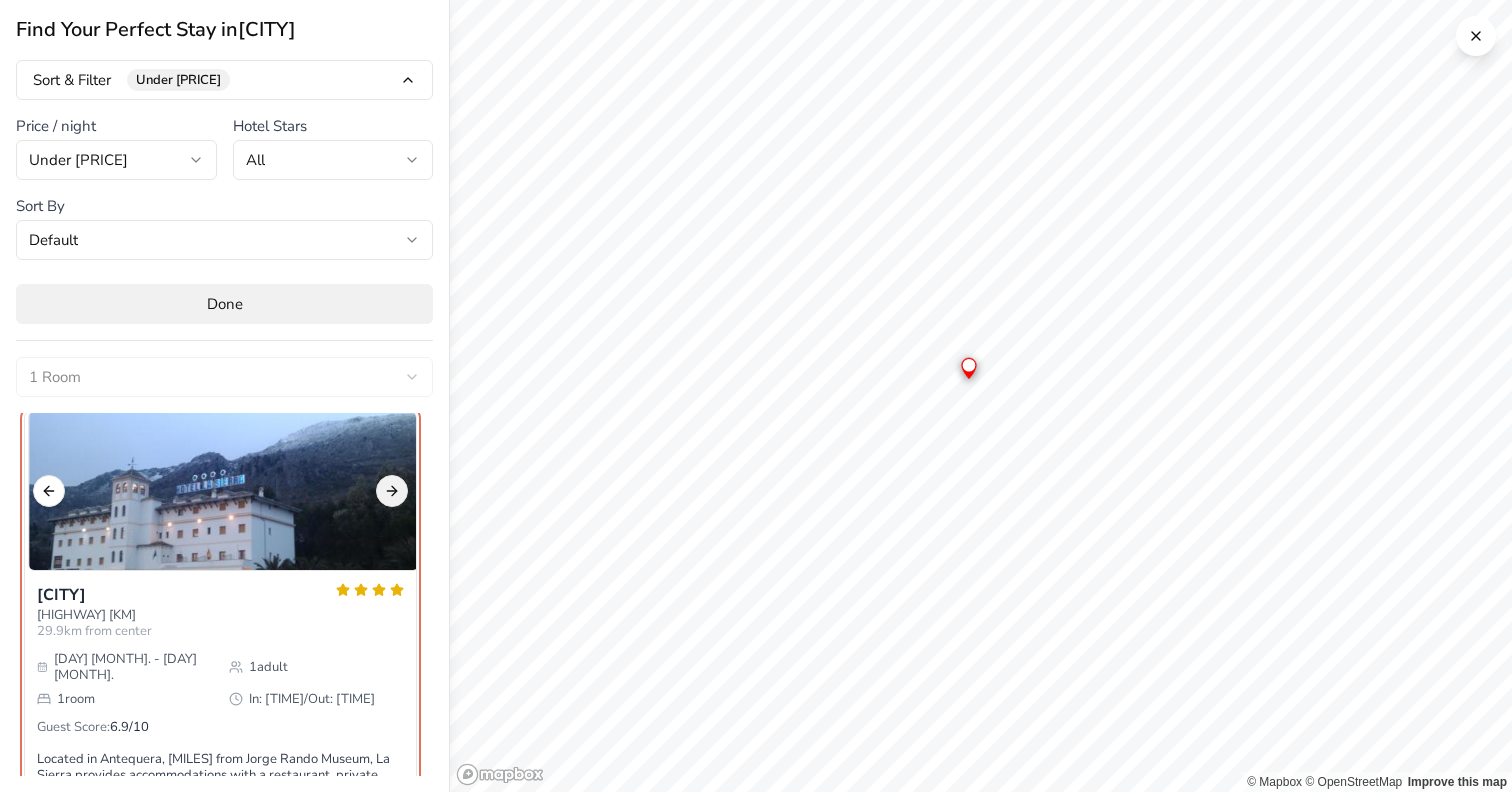 click on "Next slide" at bounding box center [392, 491] 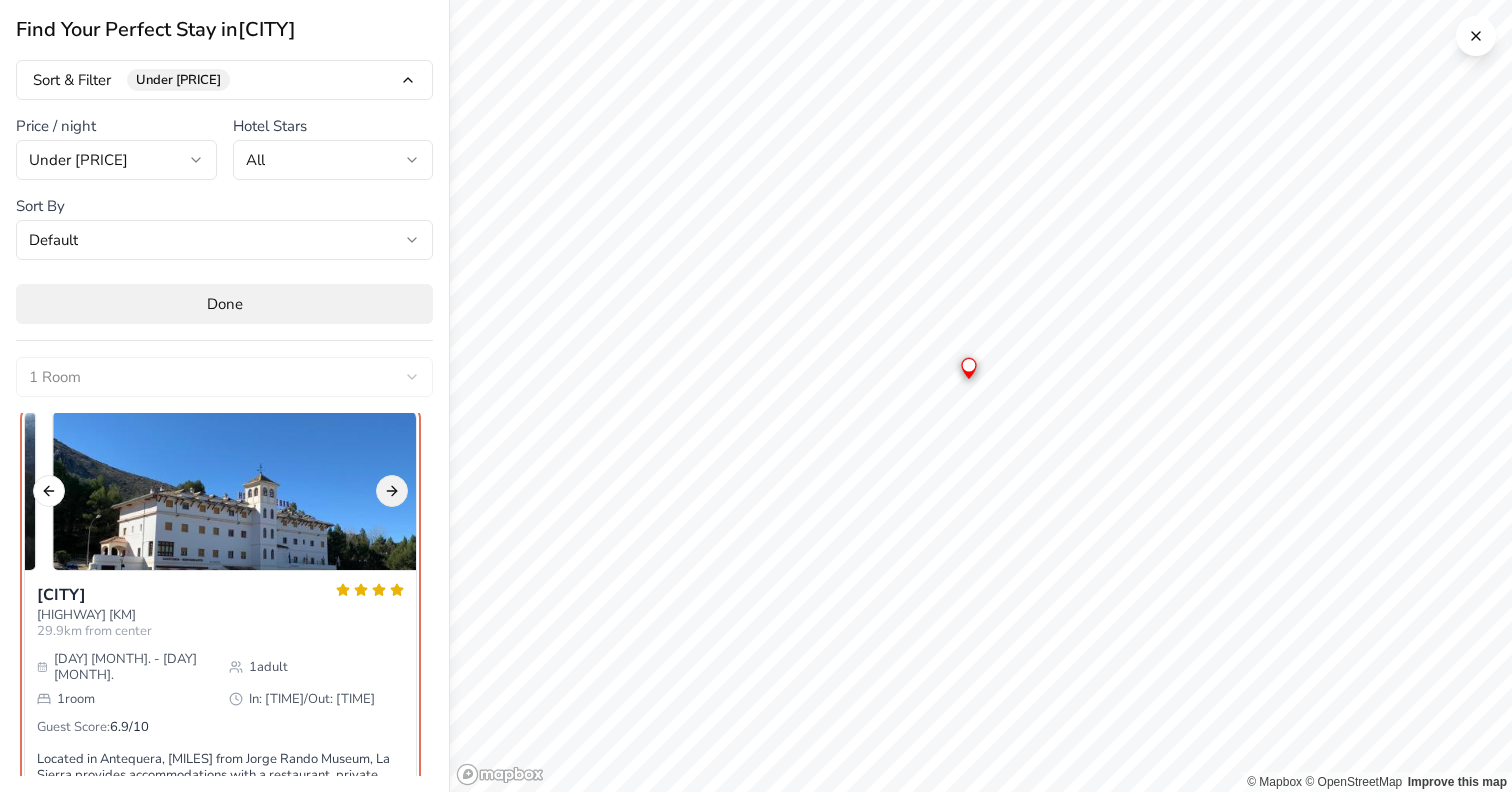 click on "Next slide" at bounding box center [392, 491] 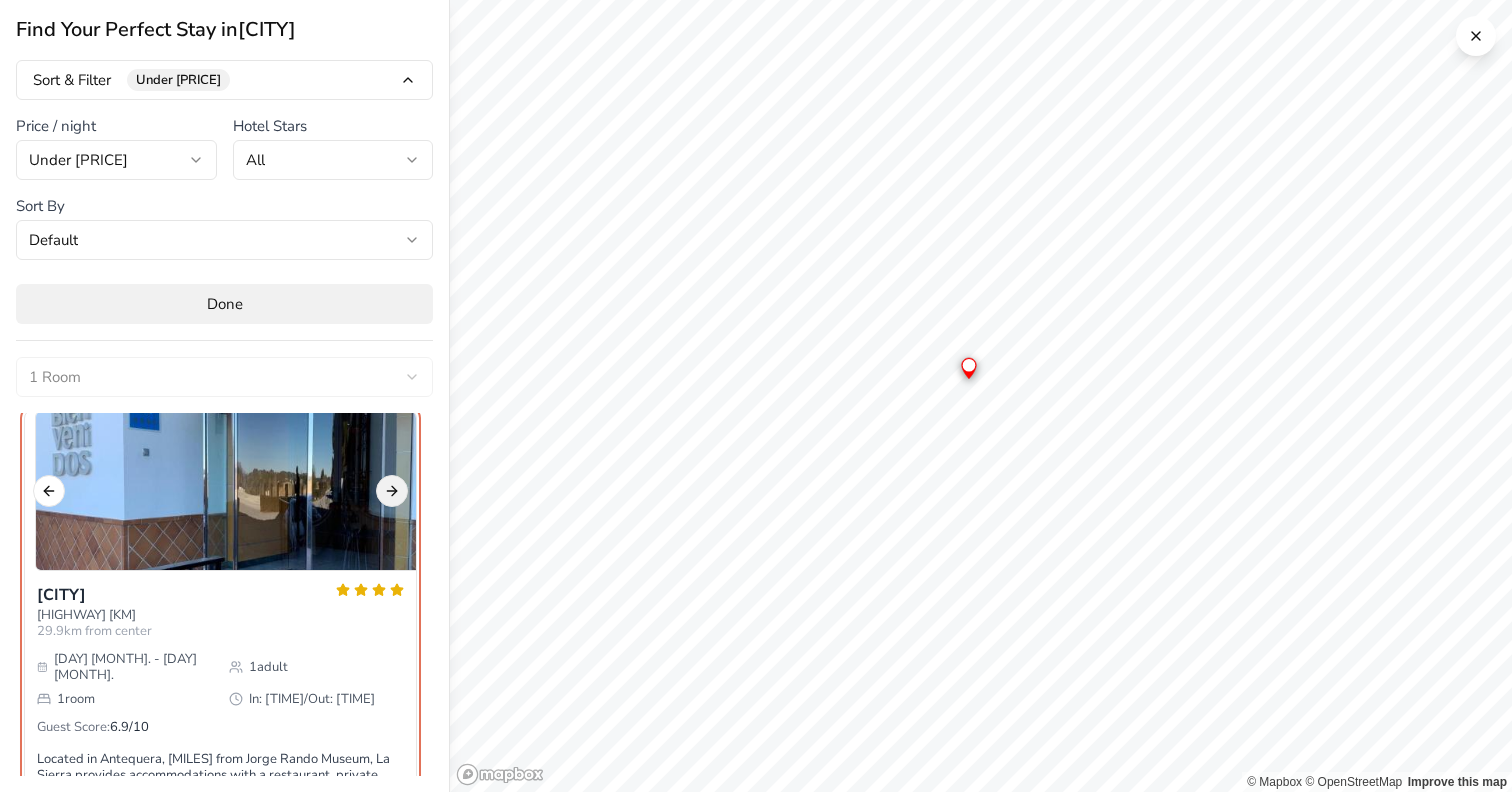 click on "Next slide" at bounding box center (392, 491) 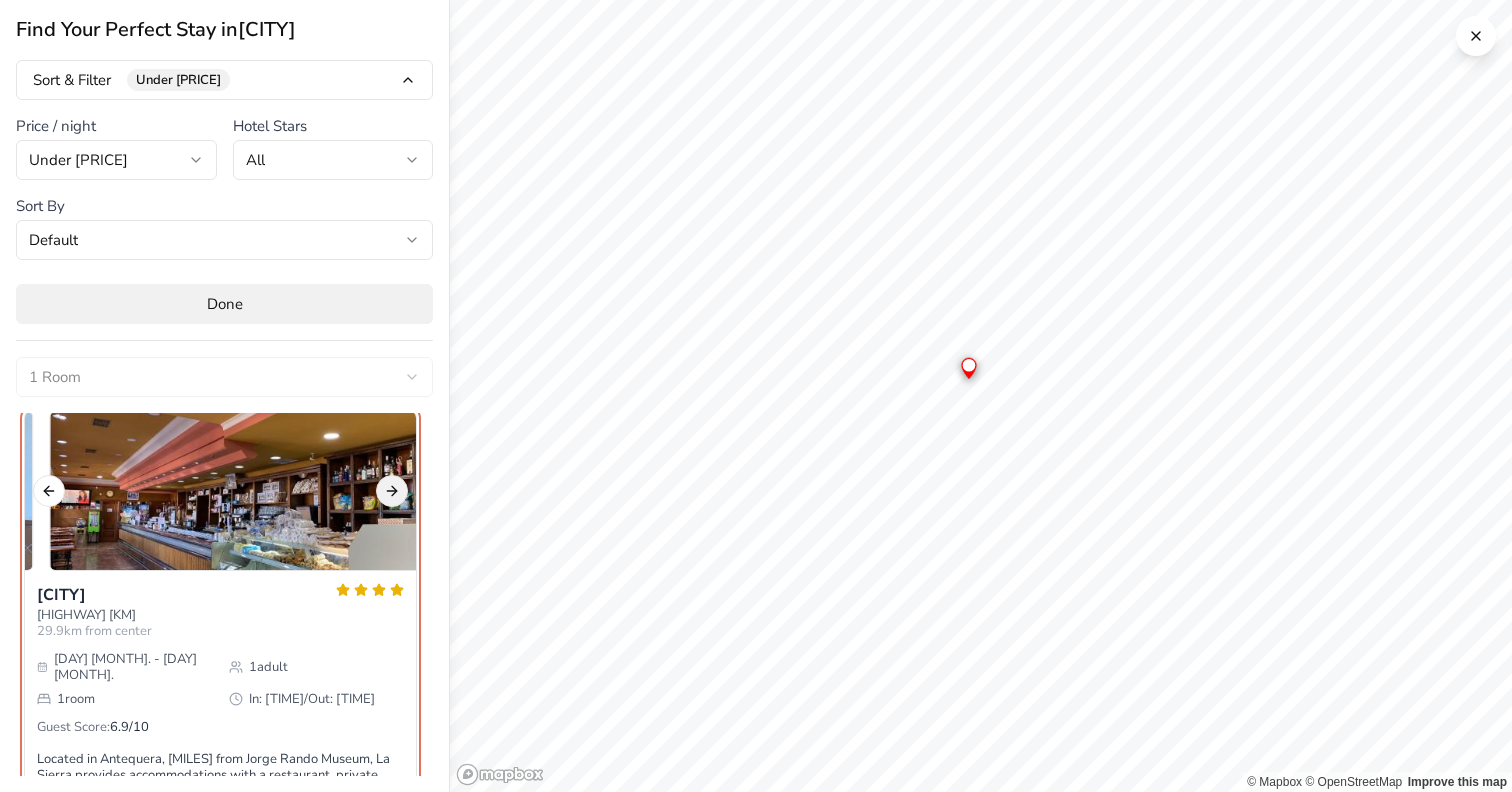 click on "Next slide" at bounding box center (392, 491) 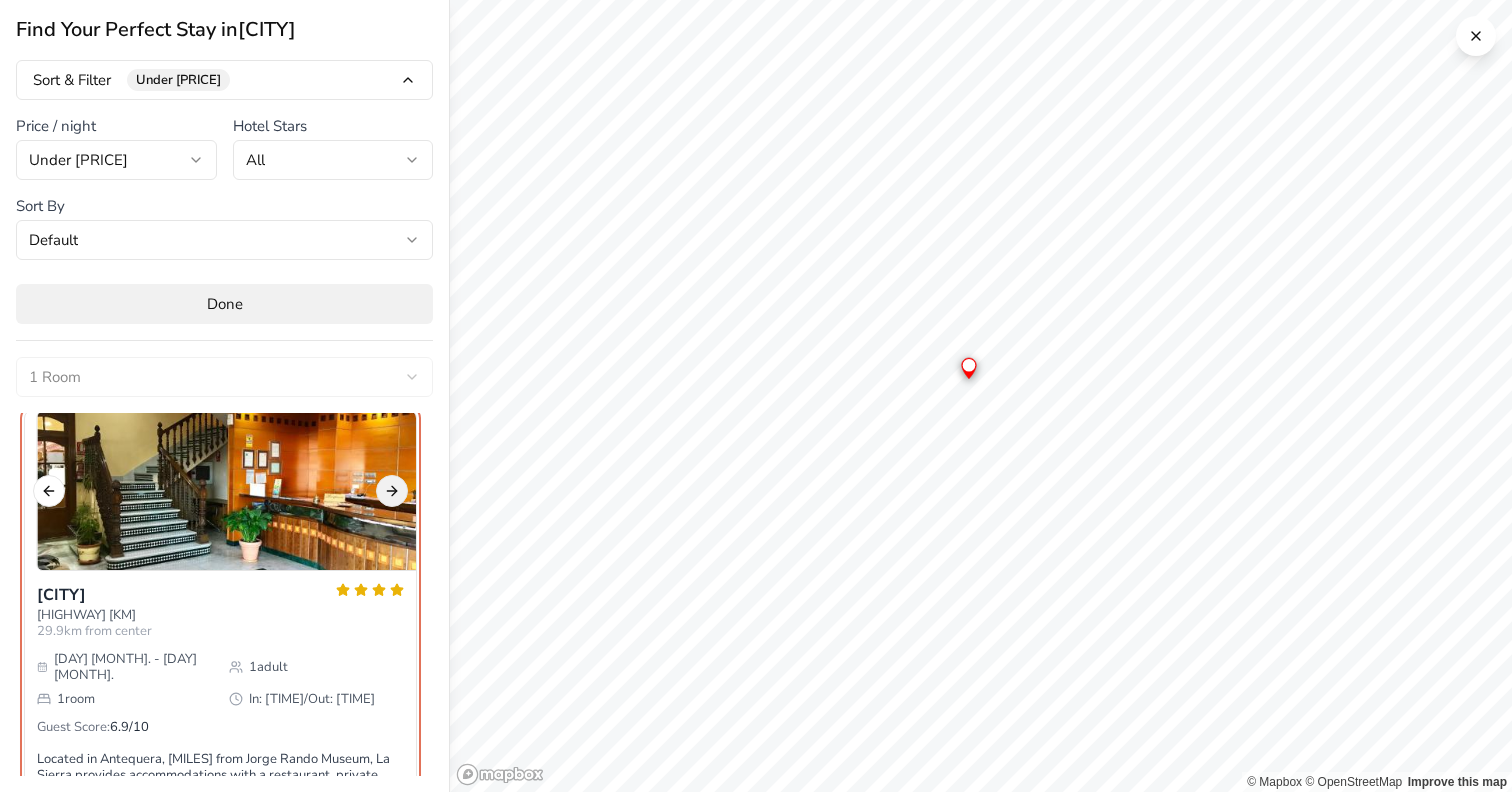 click on "Next slide" at bounding box center (392, 491) 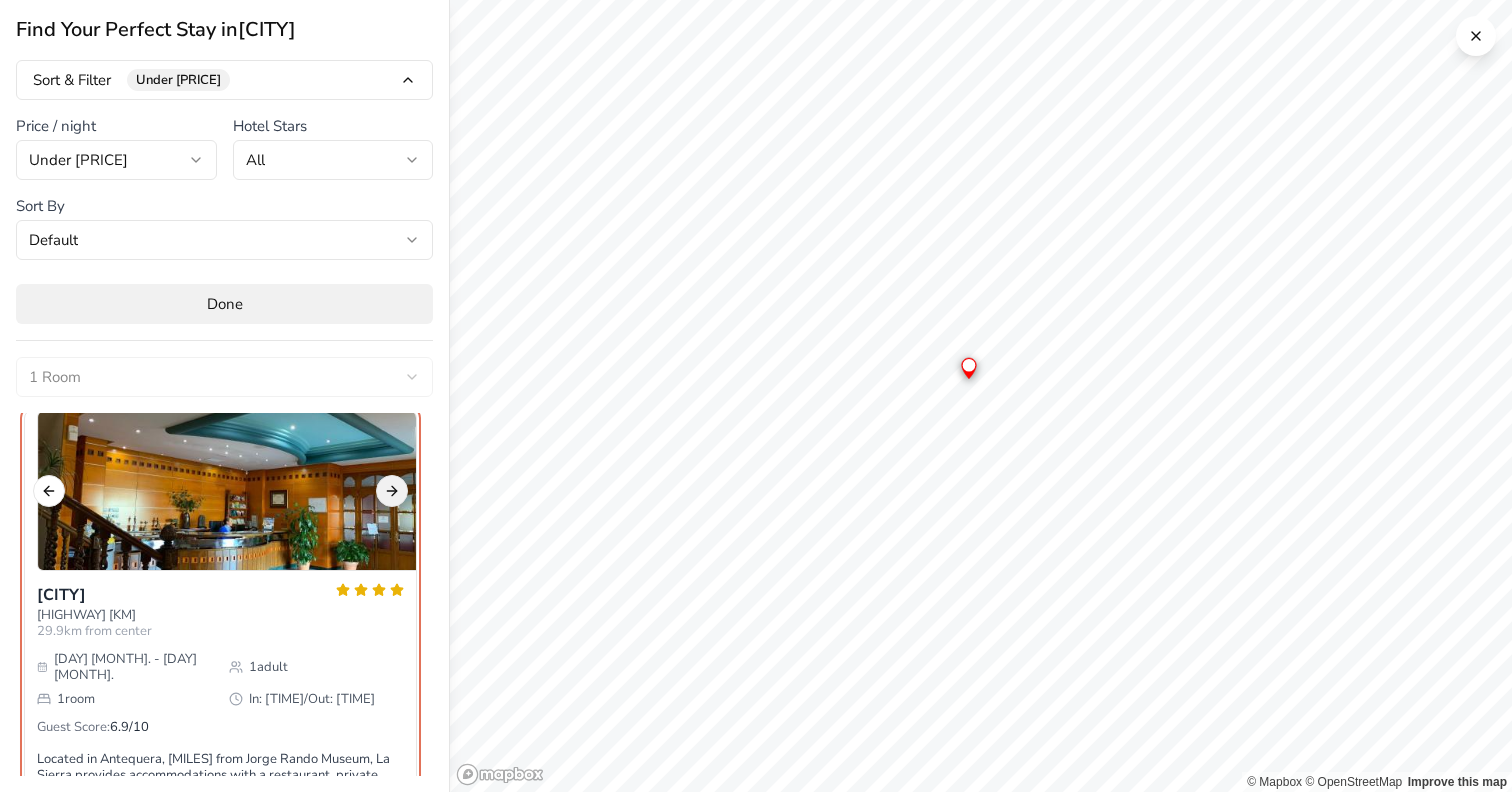 click on "Next slide" at bounding box center [392, 491] 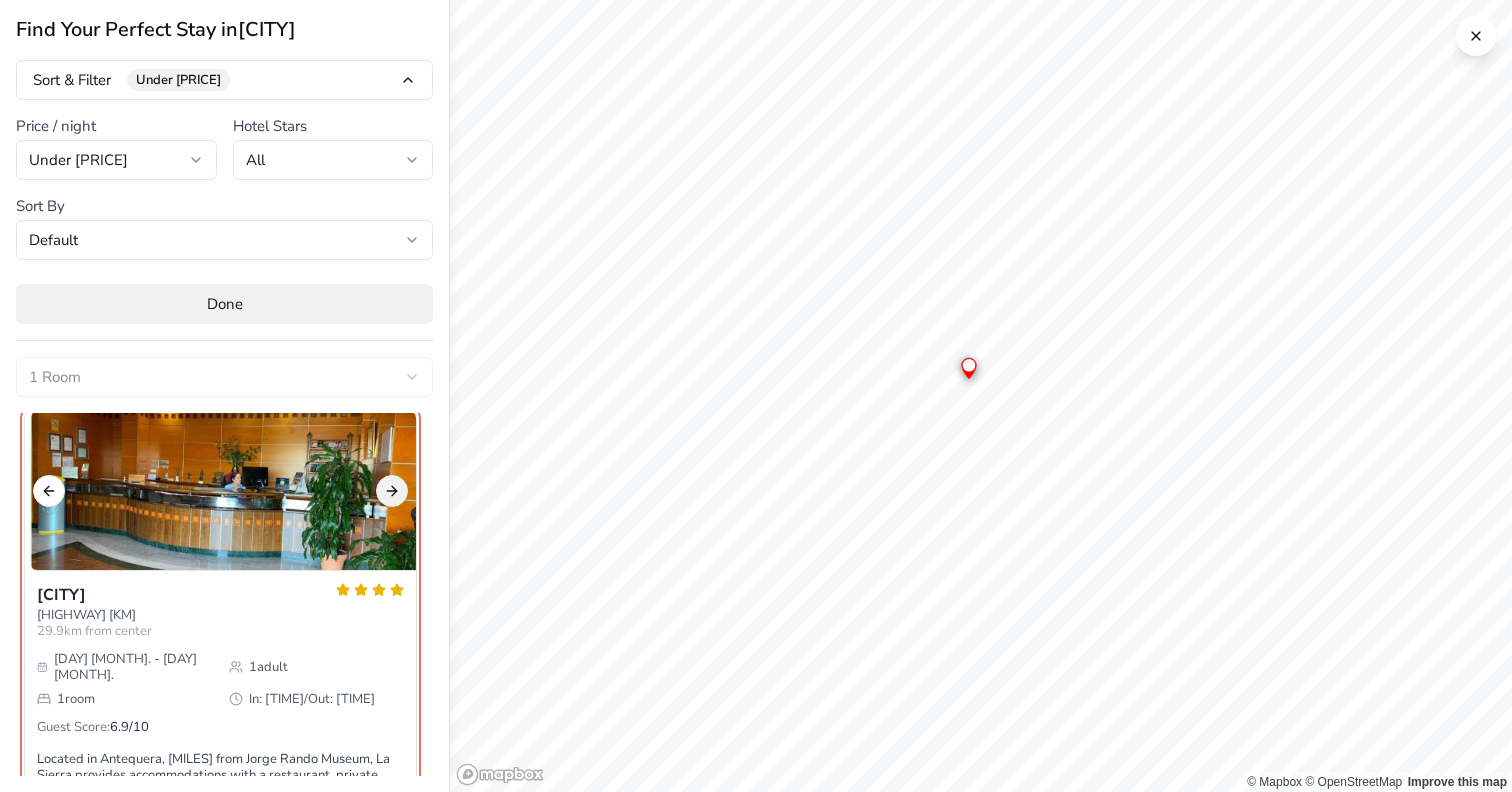 click on "Next slide" at bounding box center [392, 491] 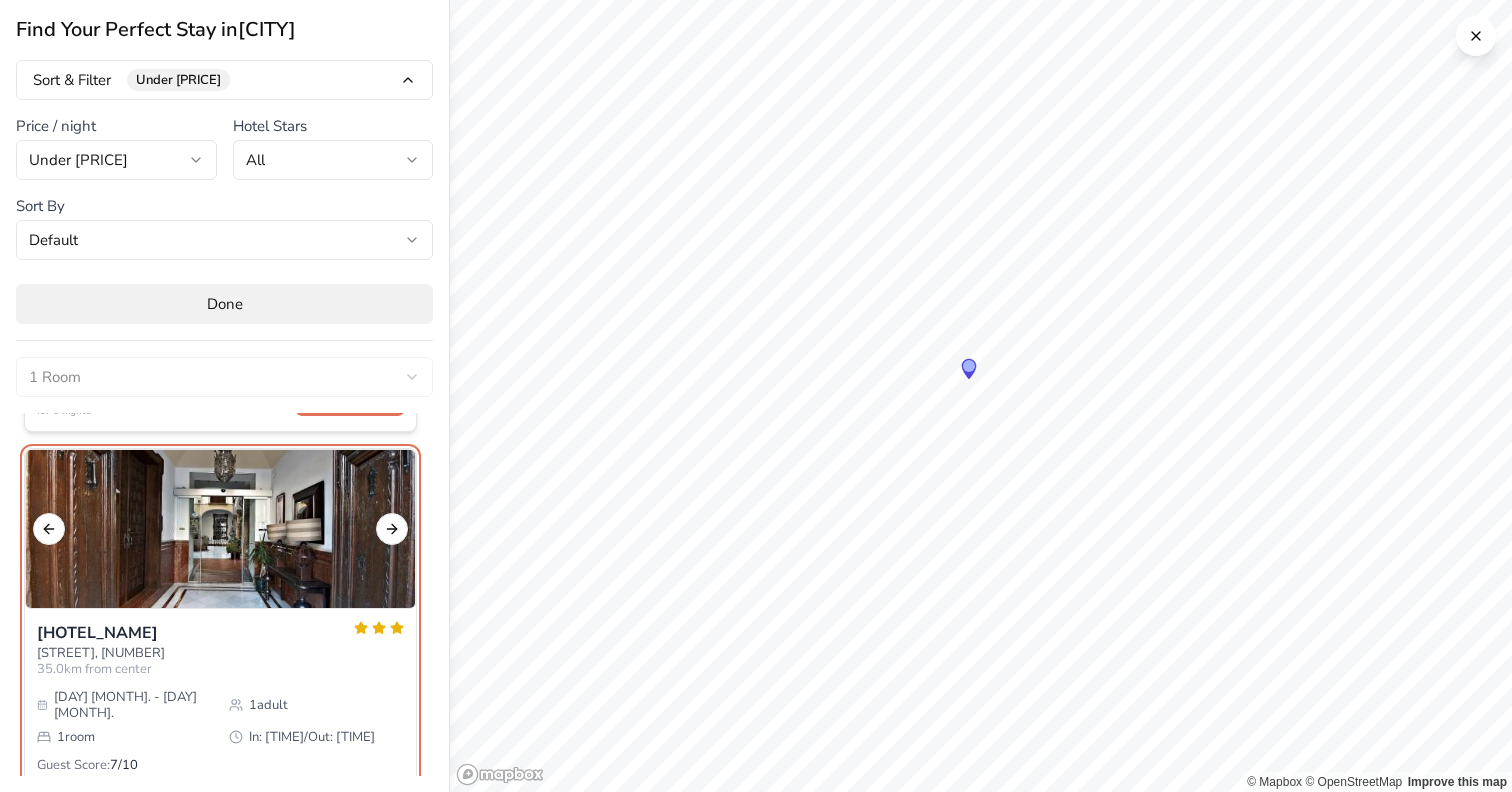 scroll, scrollTop: 971, scrollLeft: 0, axis: vertical 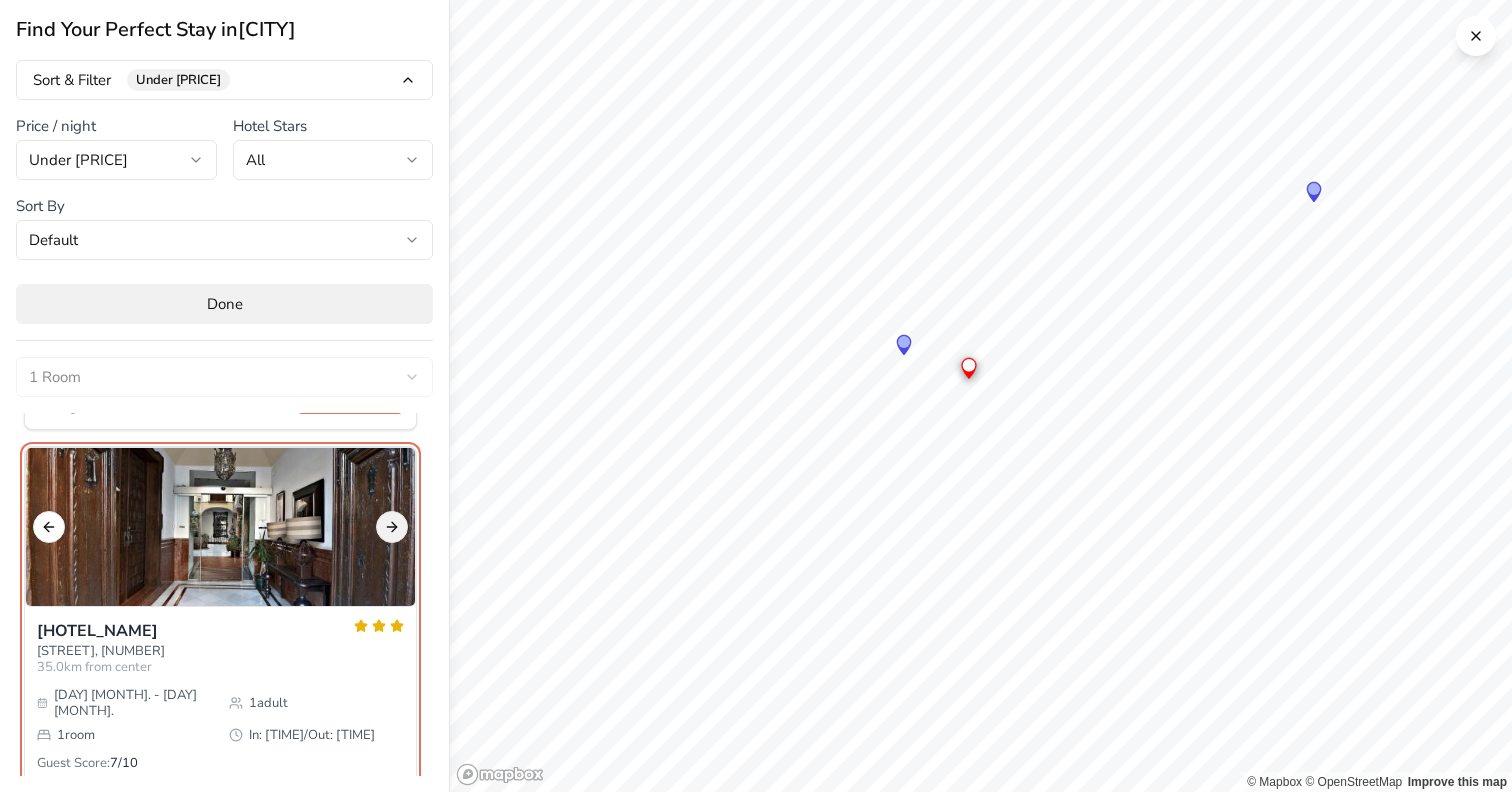 click on "Next slide" at bounding box center (392, 527) 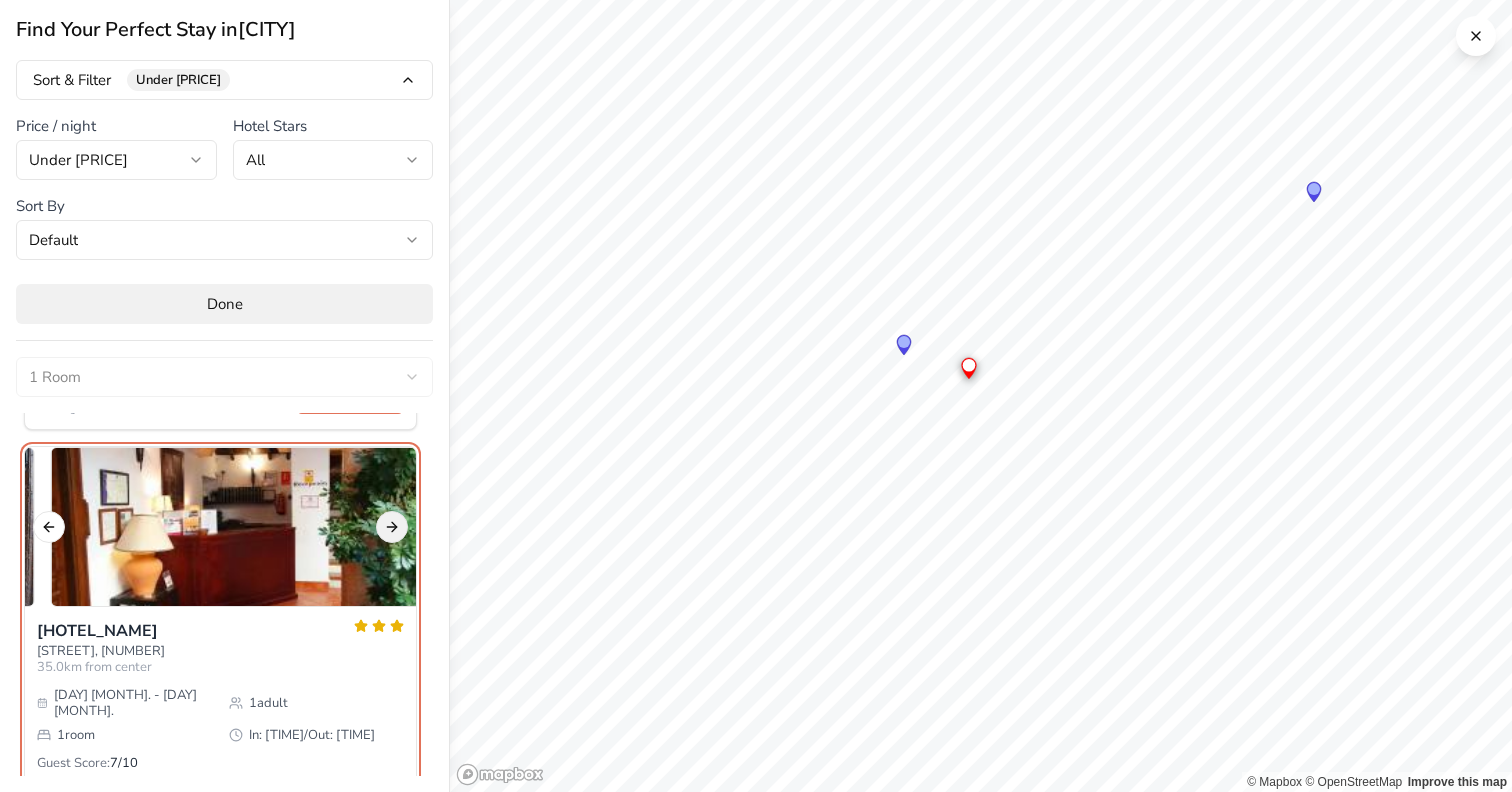 click on "Next slide" at bounding box center [392, 527] 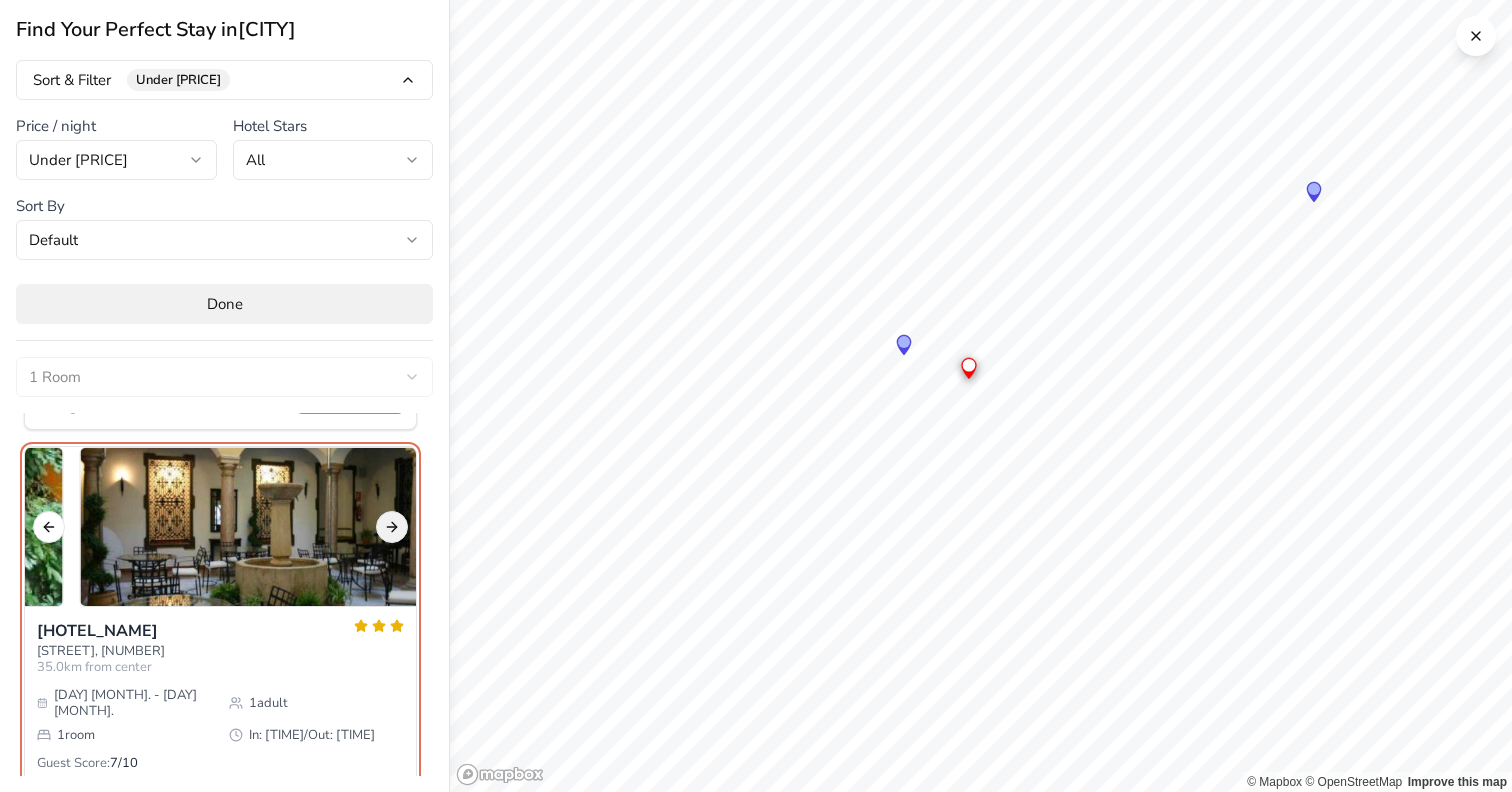 click on "Next slide" at bounding box center [392, 527] 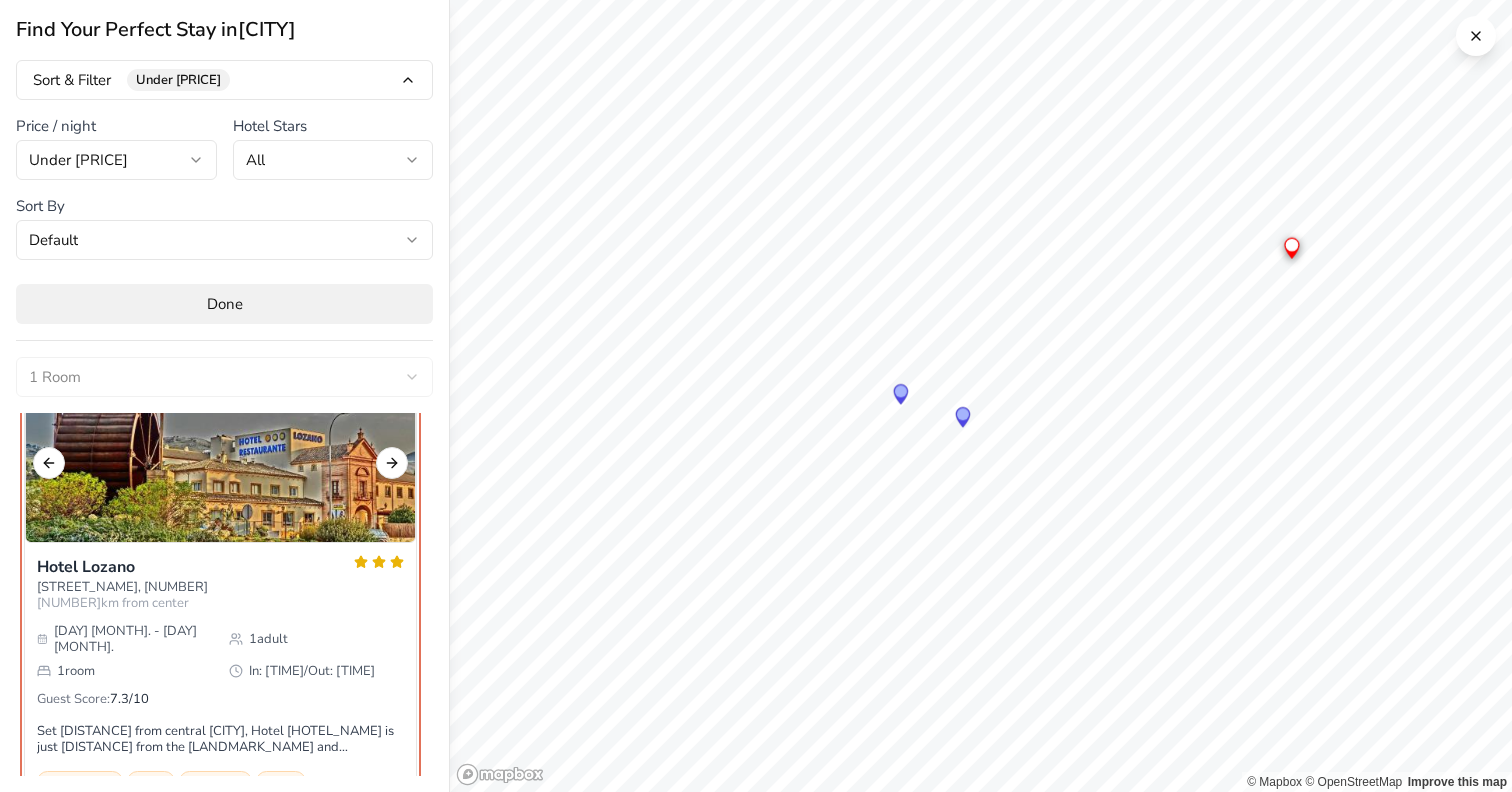 scroll, scrollTop: 1933, scrollLeft: 0, axis: vertical 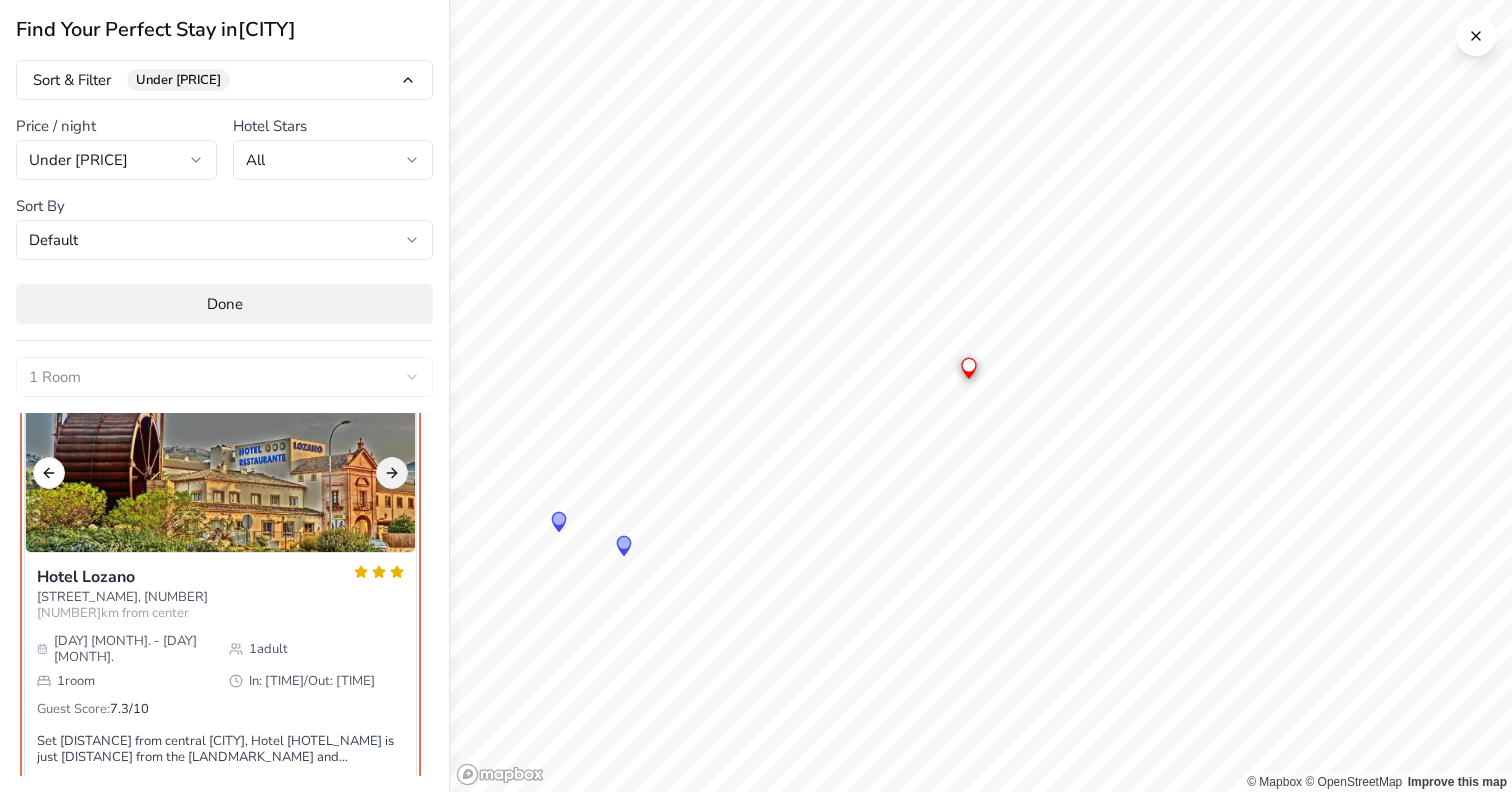 click on "Next slide" at bounding box center (392, 473) 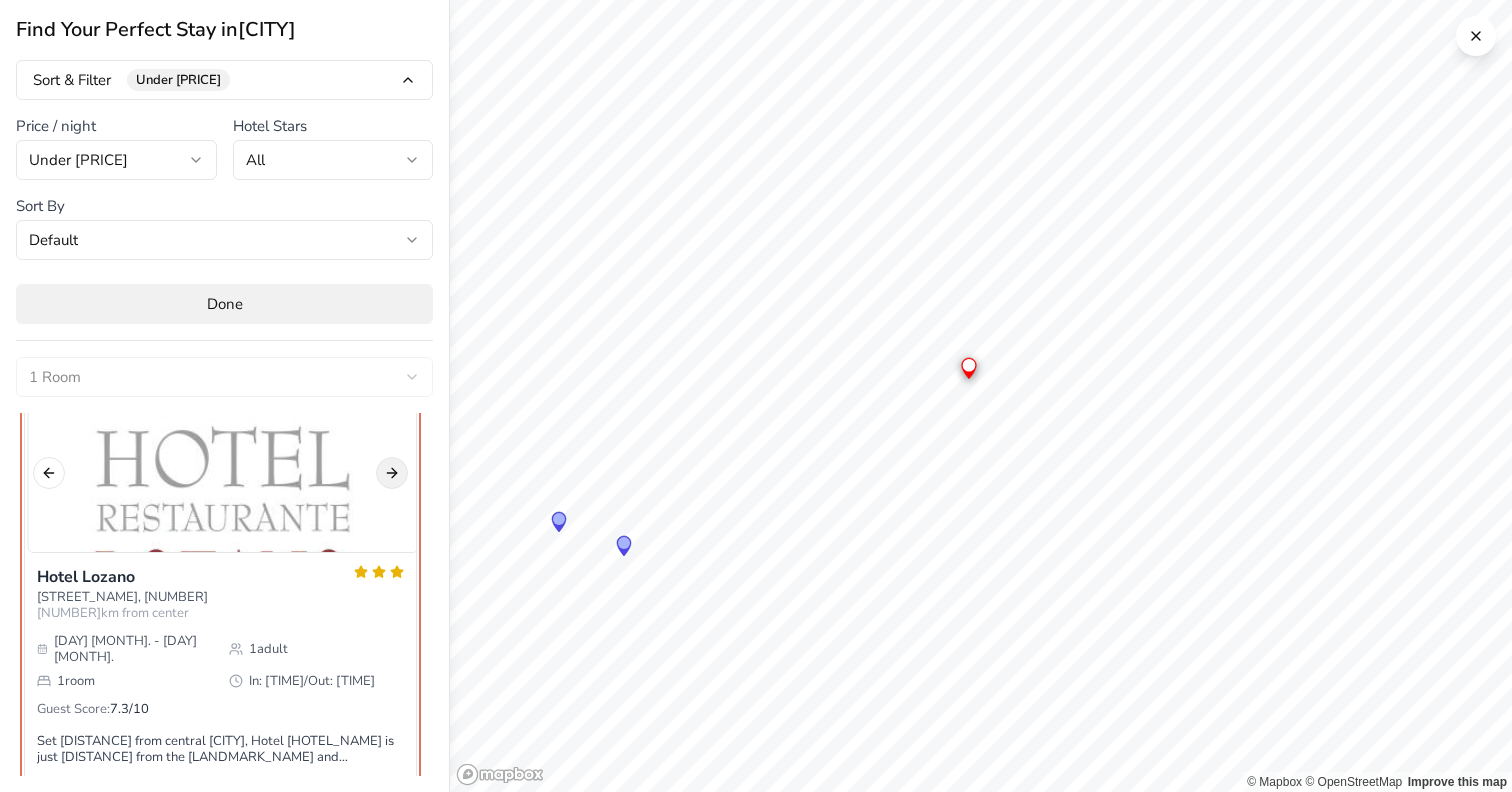 click on "Next slide" at bounding box center (392, 473) 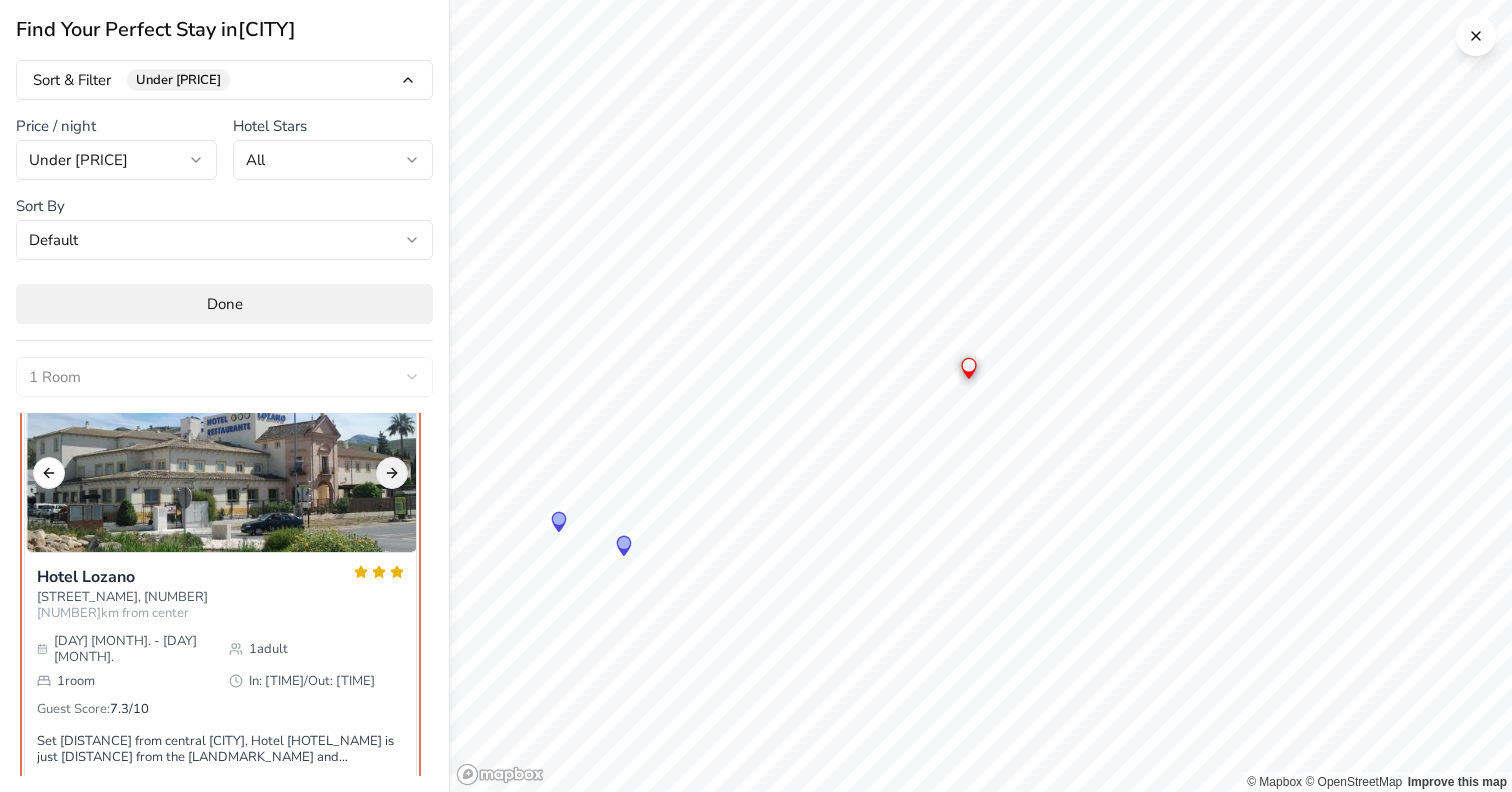 click on "Next slide" at bounding box center [392, 473] 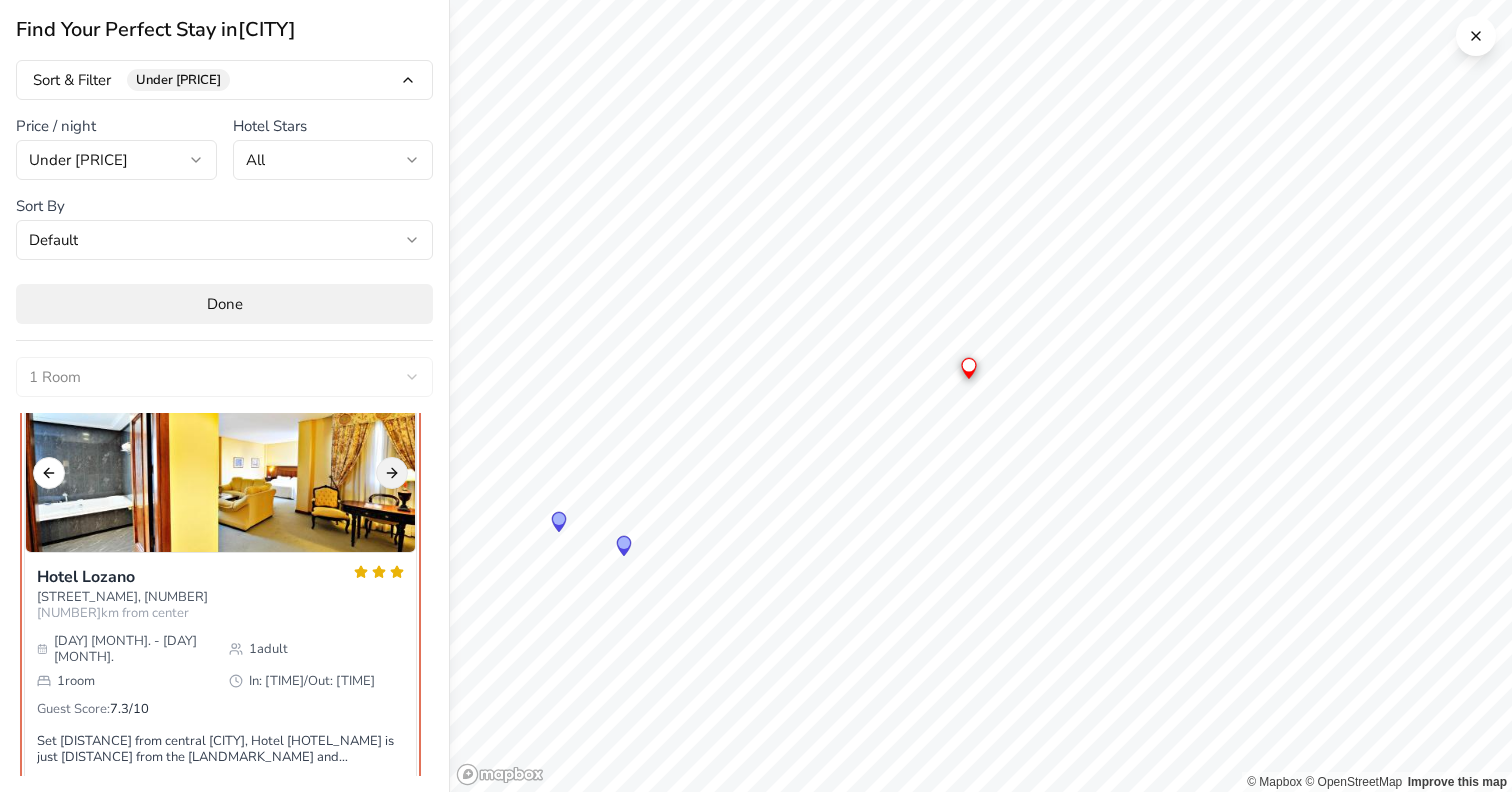 click on "Next slide" at bounding box center [392, 473] 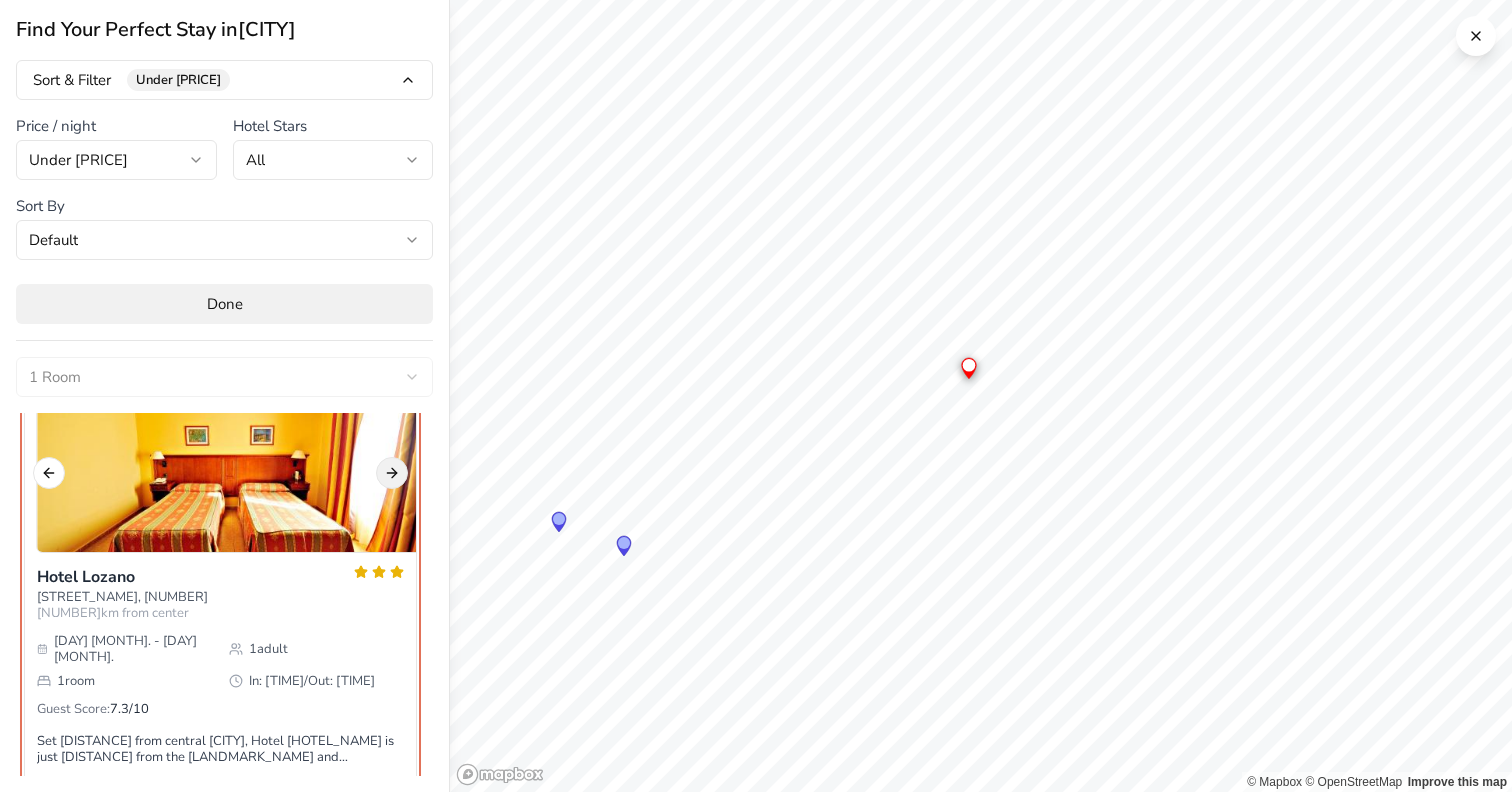 click on "Next slide" at bounding box center (392, 473) 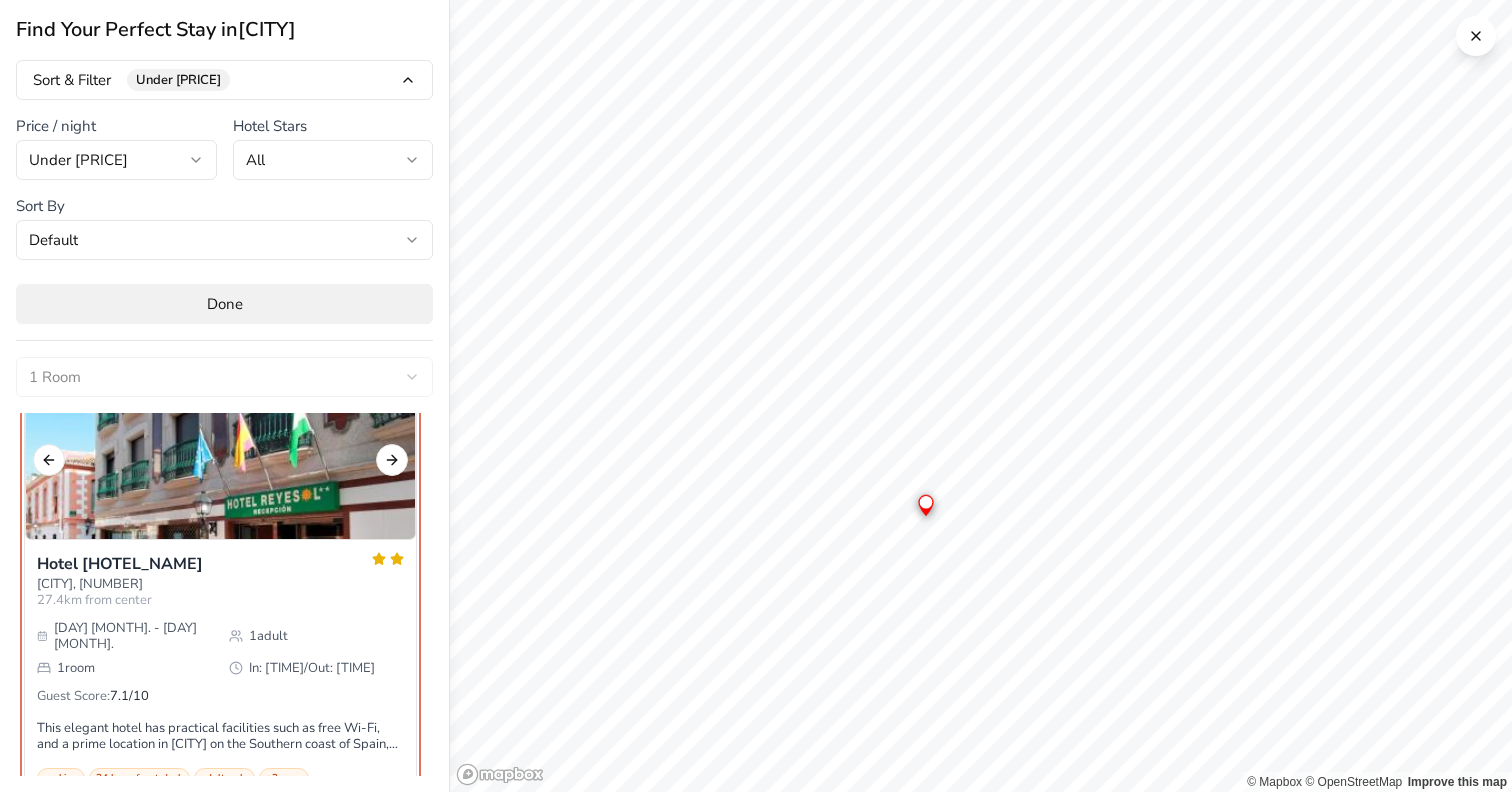 scroll, scrollTop: 2959, scrollLeft: 0, axis: vertical 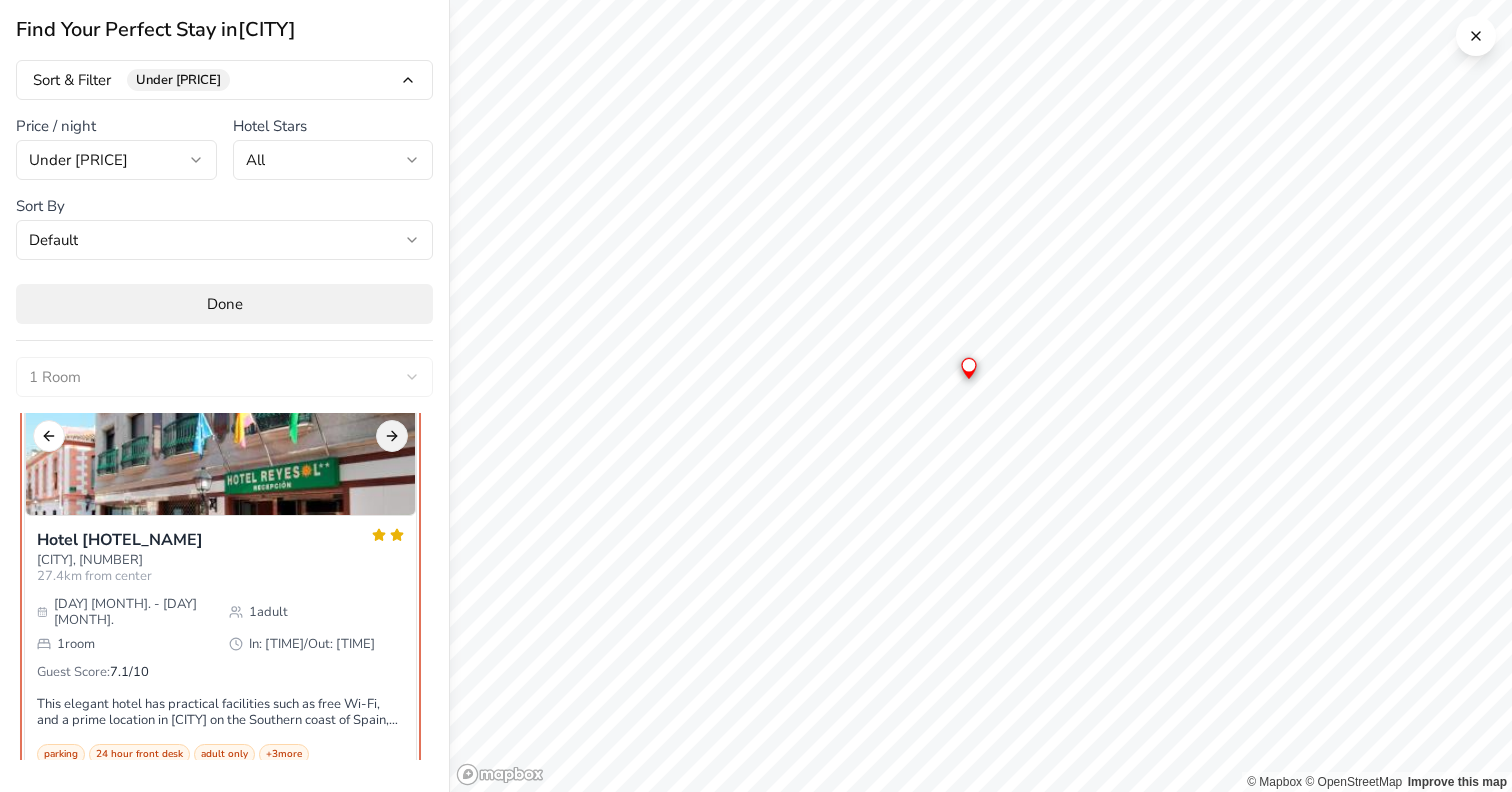 click on "Next slide" at bounding box center (392, 436) 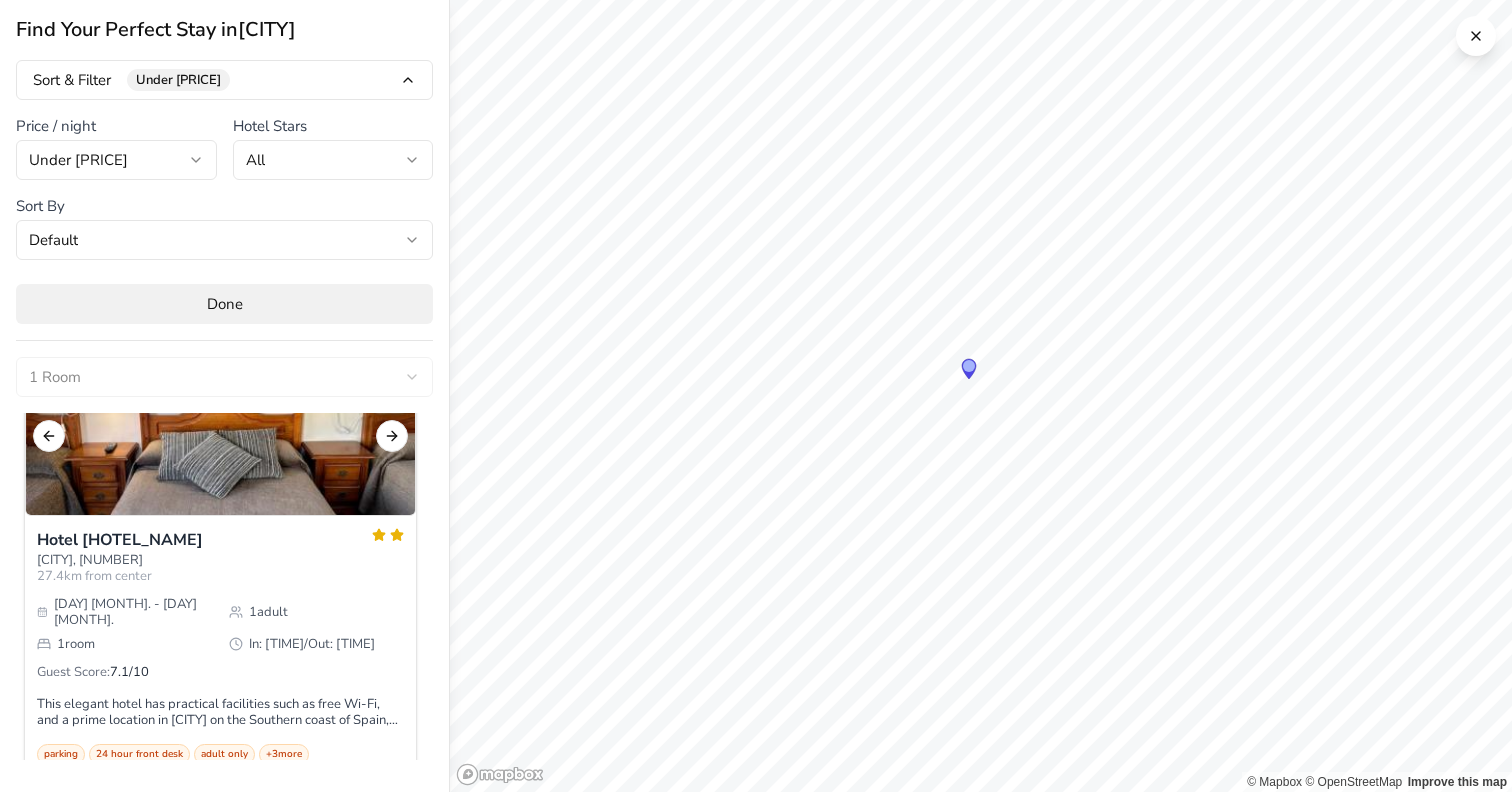 click on "We value your privacy We use cookies to enhance your browsing experience, serve personalised ads or content, and analyse our traffic. By clicking "Accept All", you consent to our use of cookies. Customise   Reject All   Accept All   Customise Consent Preferences   We use cookies to help you navigate efficiently and perform certain functions. You will find detailed information about all cookies under each consent category below. The cookies that are categorised as "Necessary" are stored on your browser as they are essential for enabling the basic functionalities of the site. ...  Show more Necessary Always Active Necessary cookies are required to enable the basic features of this site, such as providing secure log-in or adjusting your consent preferences. These cookies do not store any personally identifiable data. No cookies to display. Functional No cookies to display. Analytics Cookie fs_uid Duration 1 year Description This cookie is set by the provider Fullstory. This cookie is used for session tracking." at bounding box center [756, 1440] 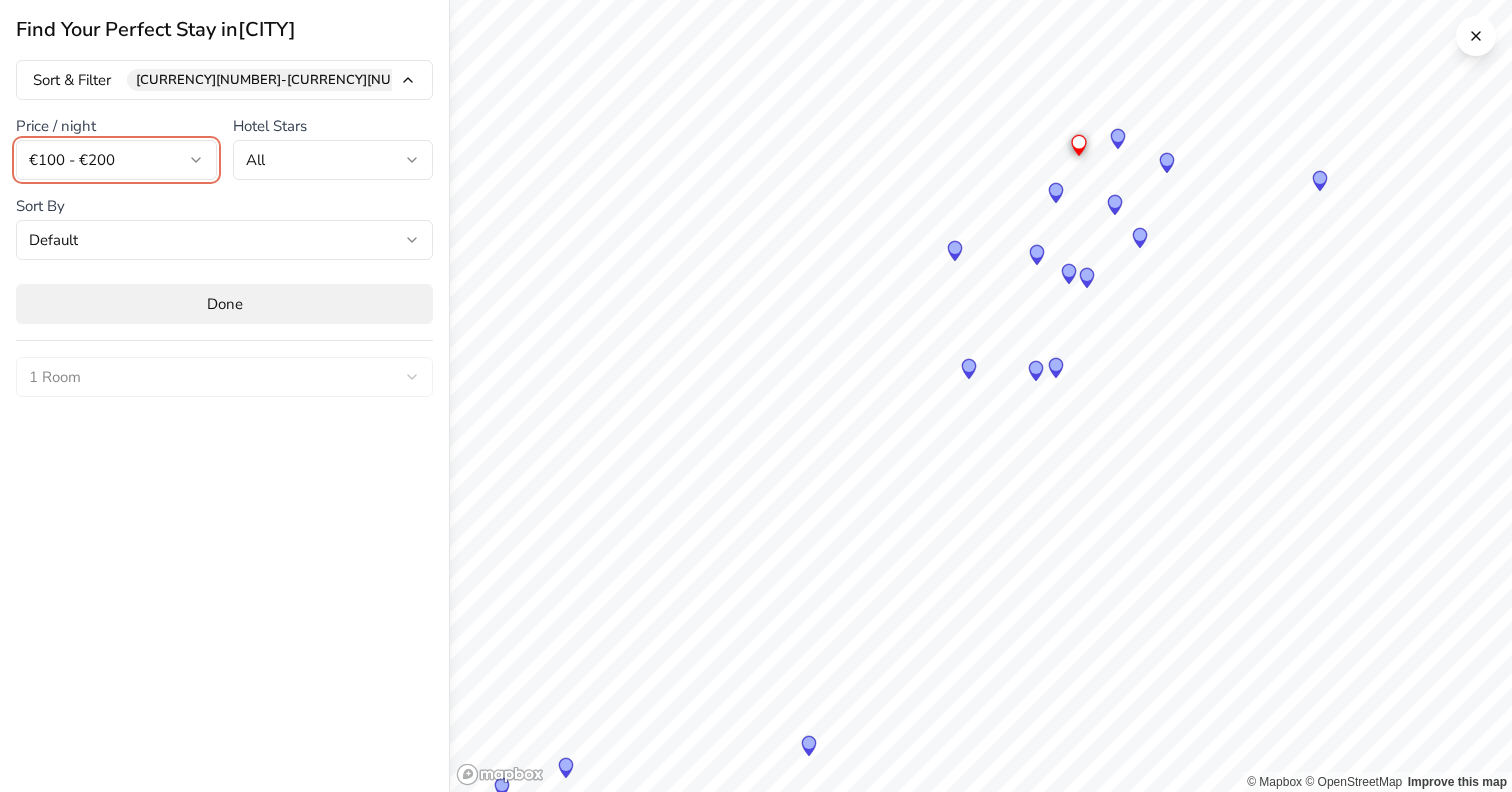 scroll, scrollTop: 0, scrollLeft: 0, axis: both 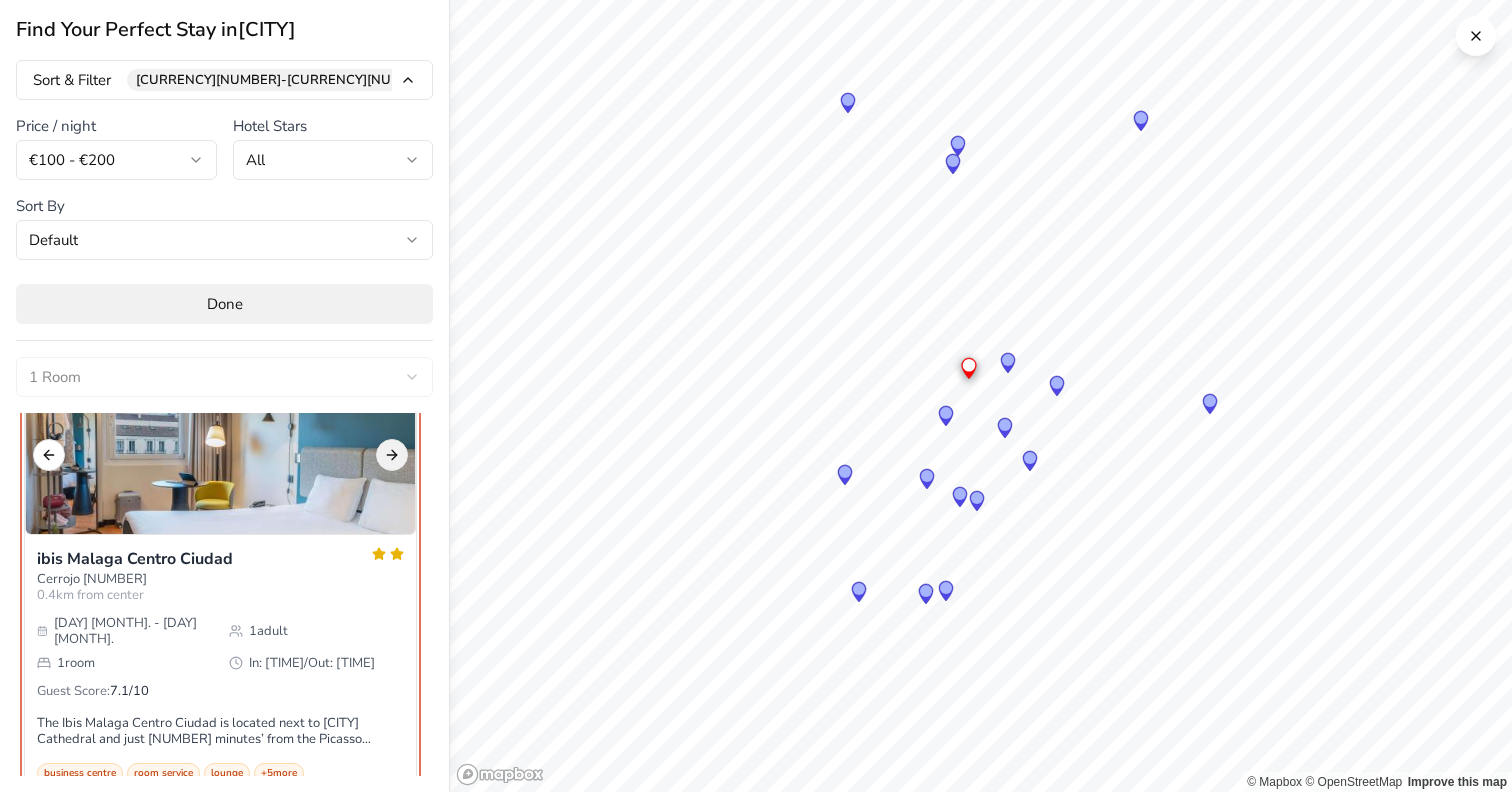 click on "Next slide" at bounding box center (392, 455) 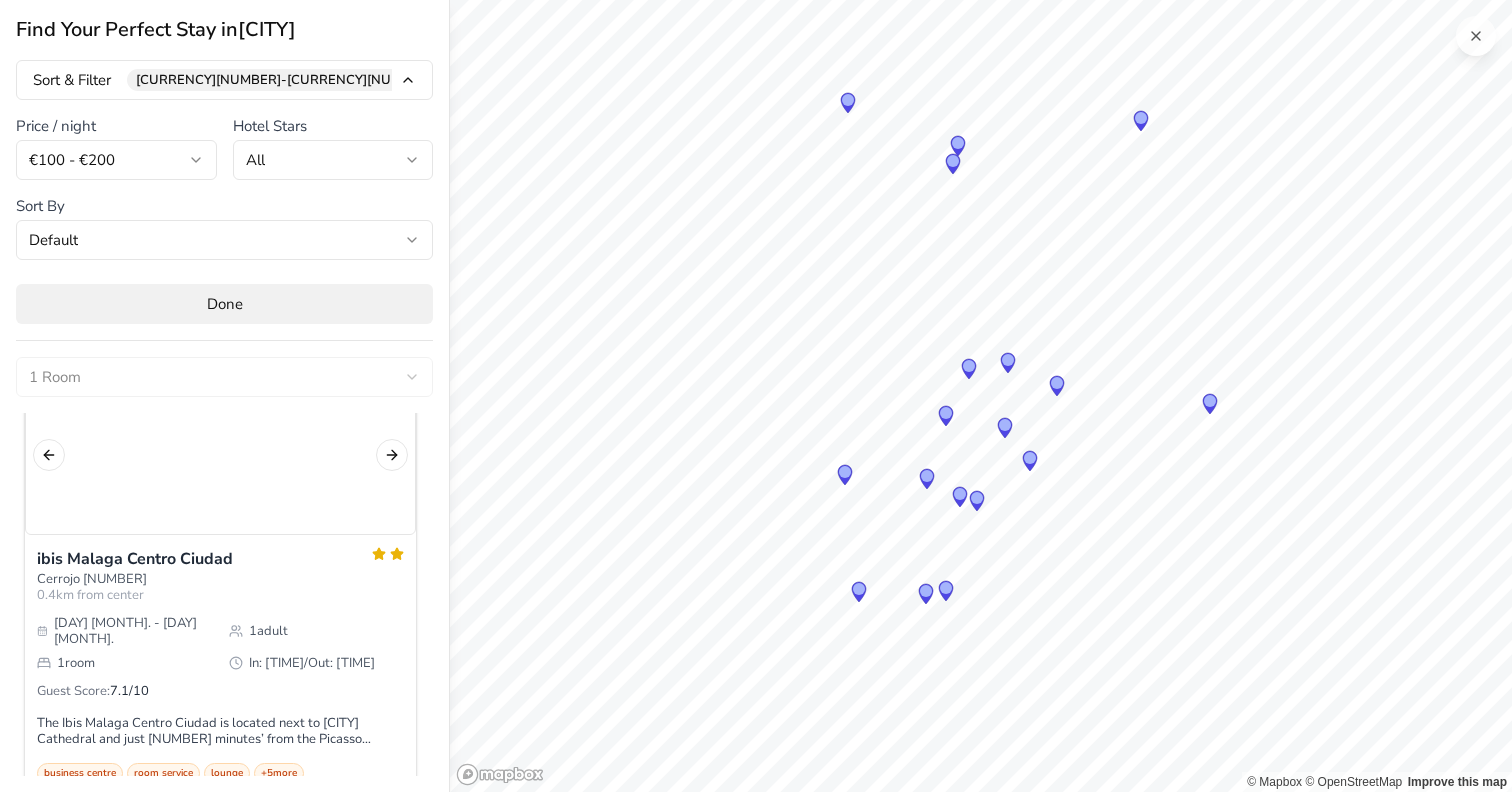 click at bounding box center [1476, 36] 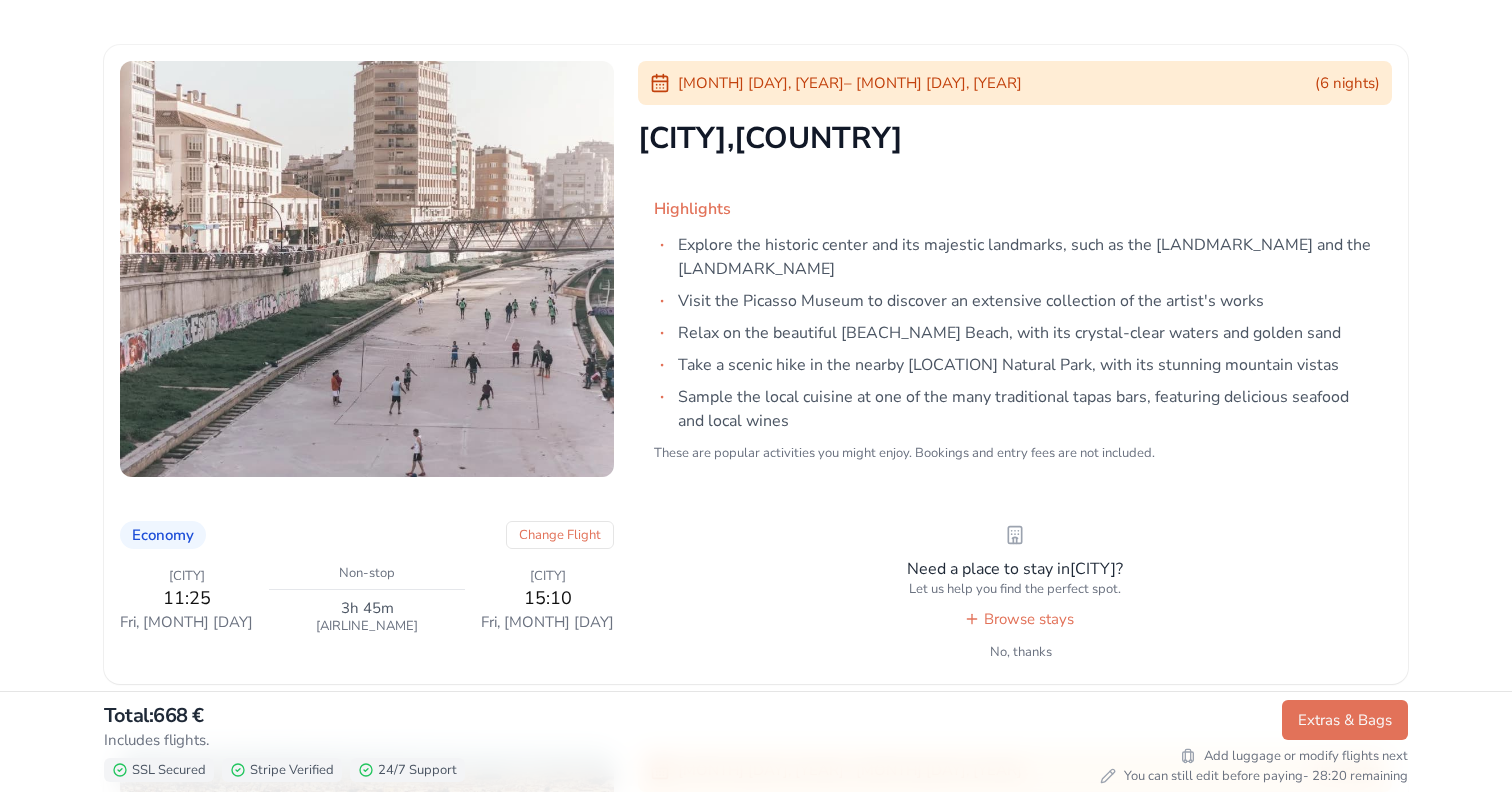 scroll, scrollTop: 1183, scrollLeft: 0, axis: vertical 